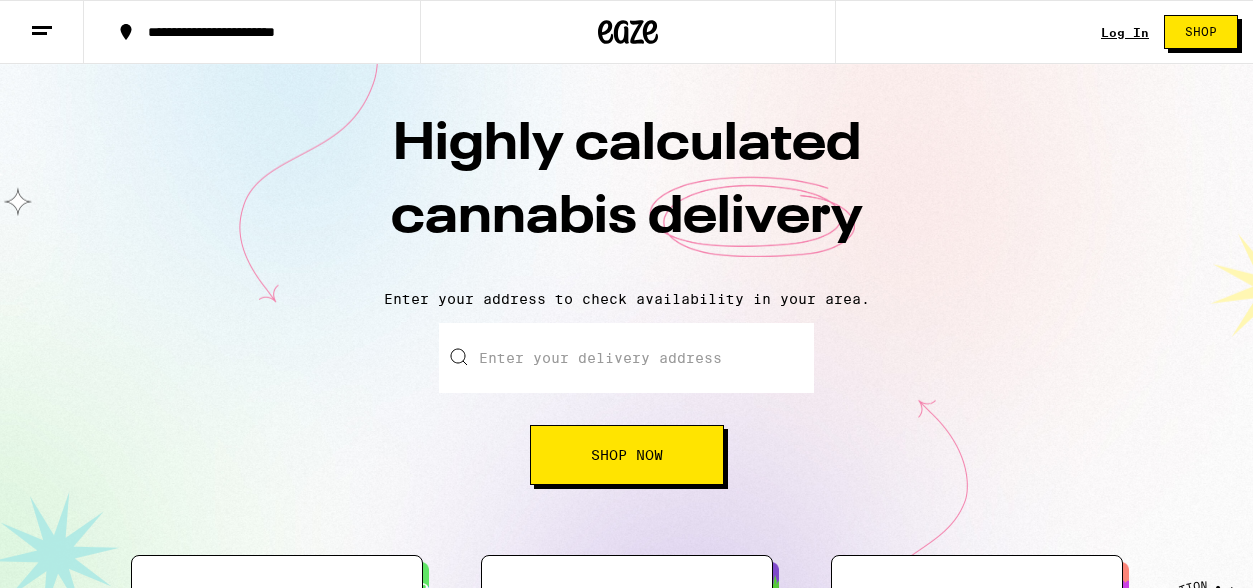 scroll, scrollTop: 0, scrollLeft: 0, axis: both 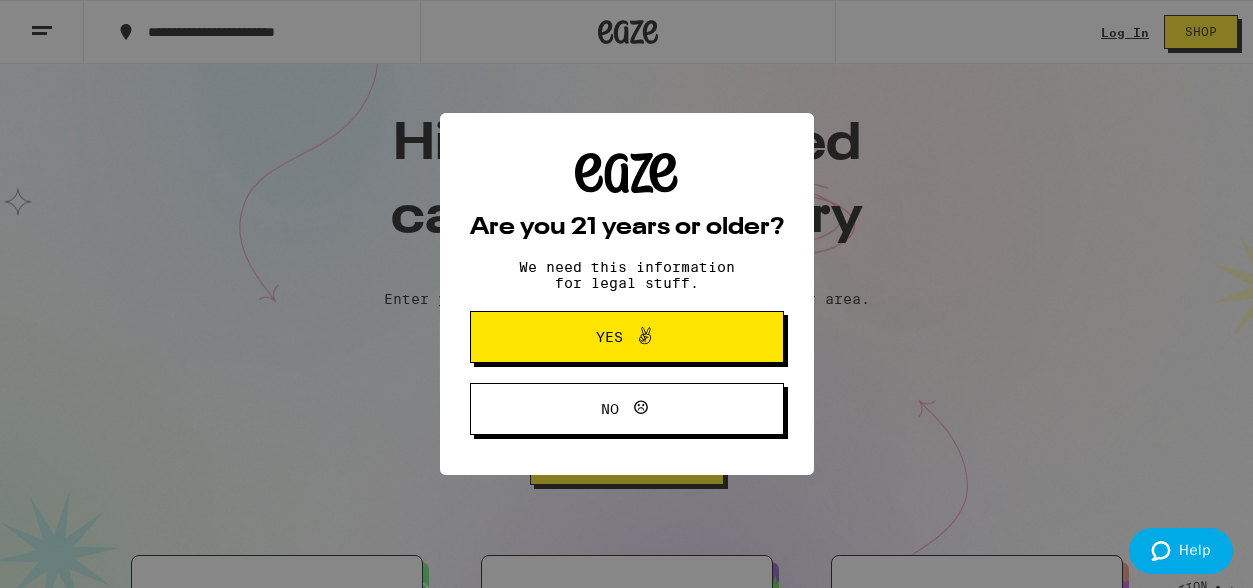 click on "Yes" at bounding box center [627, 337] 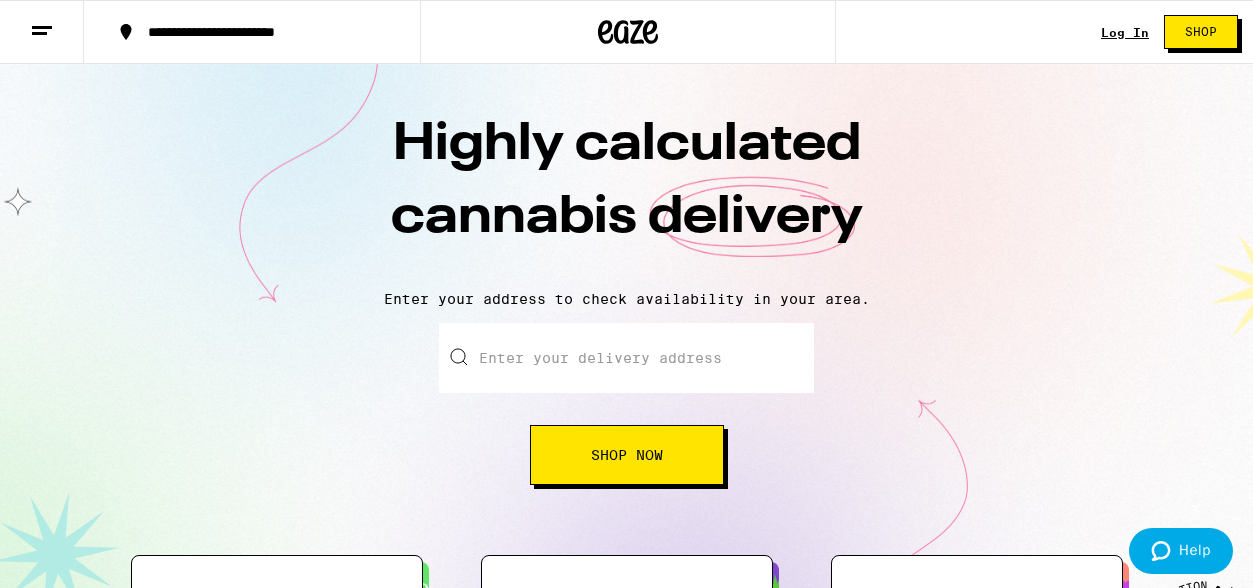 scroll, scrollTop: 0, scrollLeft: 0, axis: both 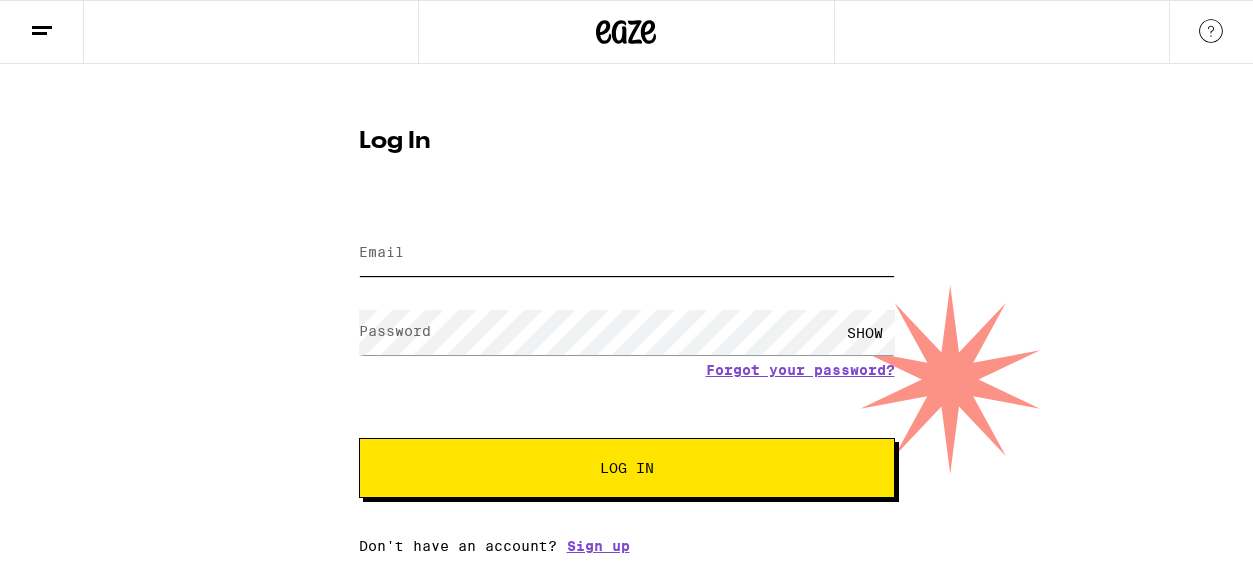 type on "asya@fusicology.com" 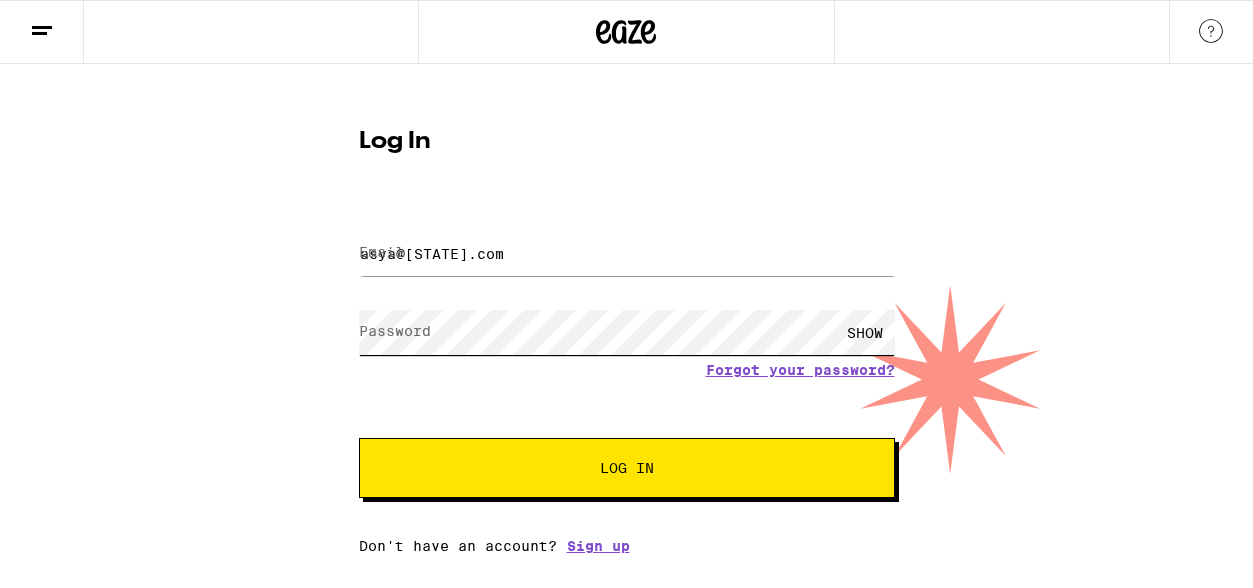 click on "Log In" at bounding box center (627, 468) 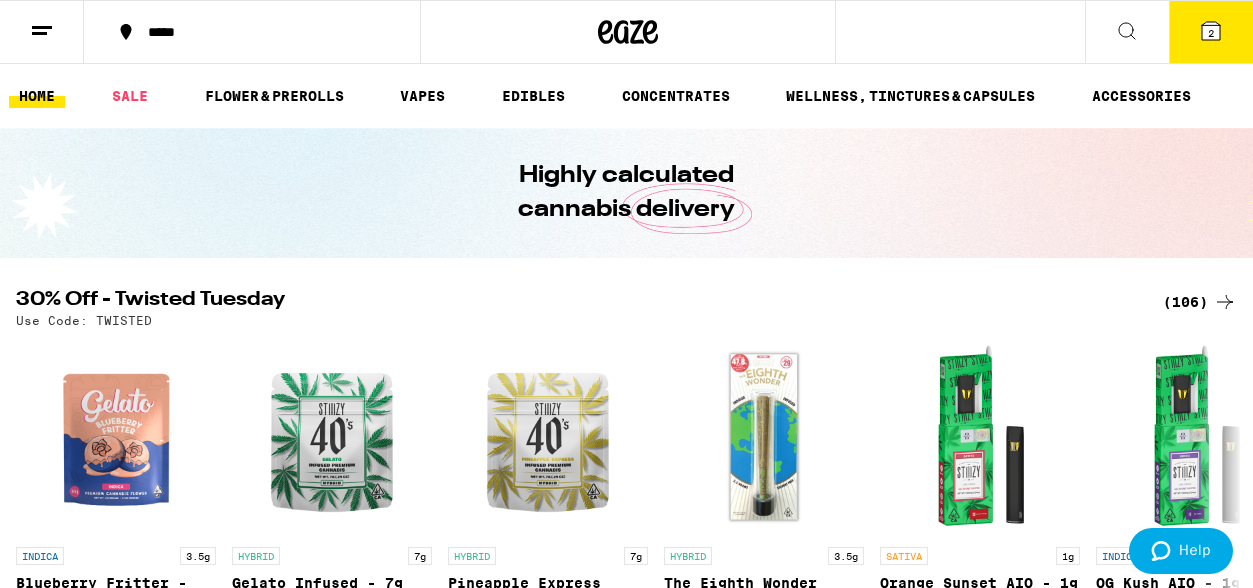 scroll, scrollTop: 0, scrollLeft: 0, axis: both 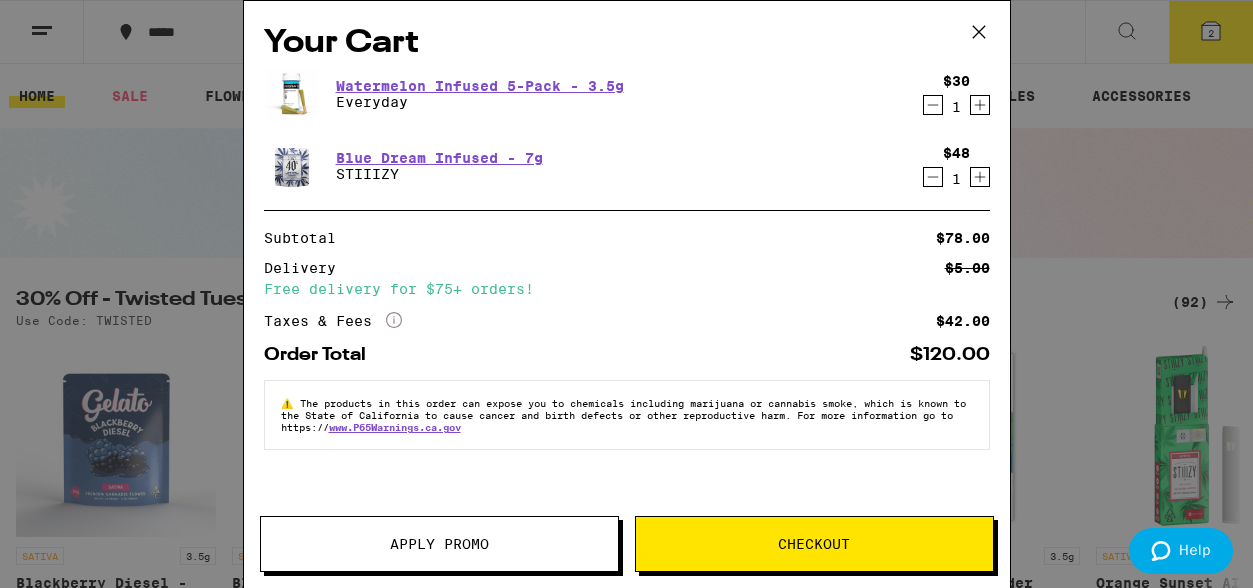 click 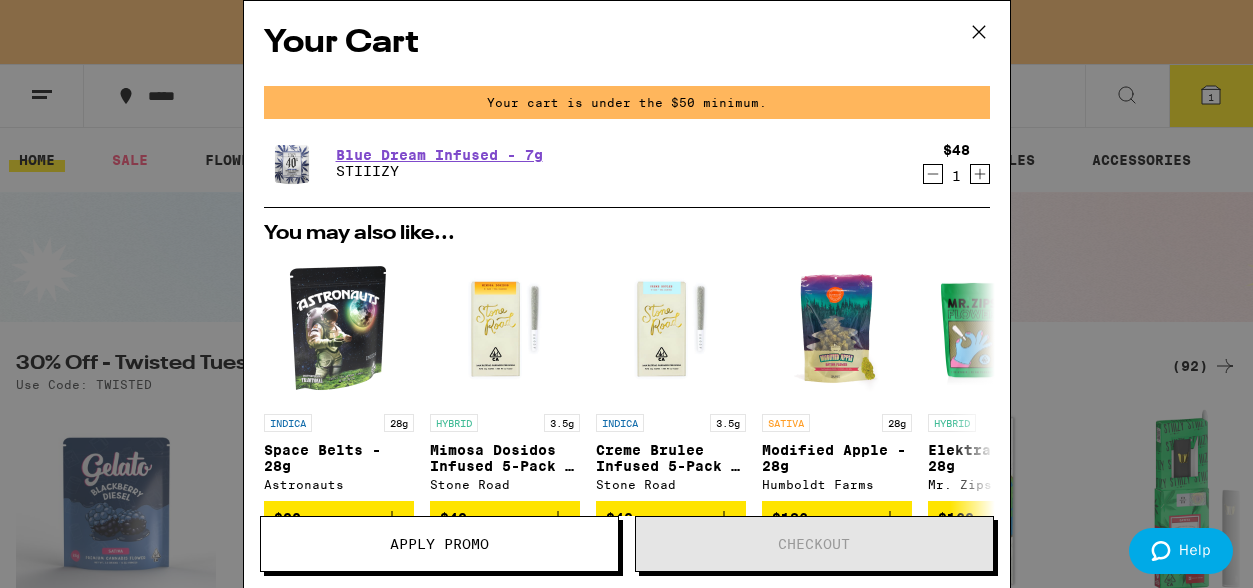 click 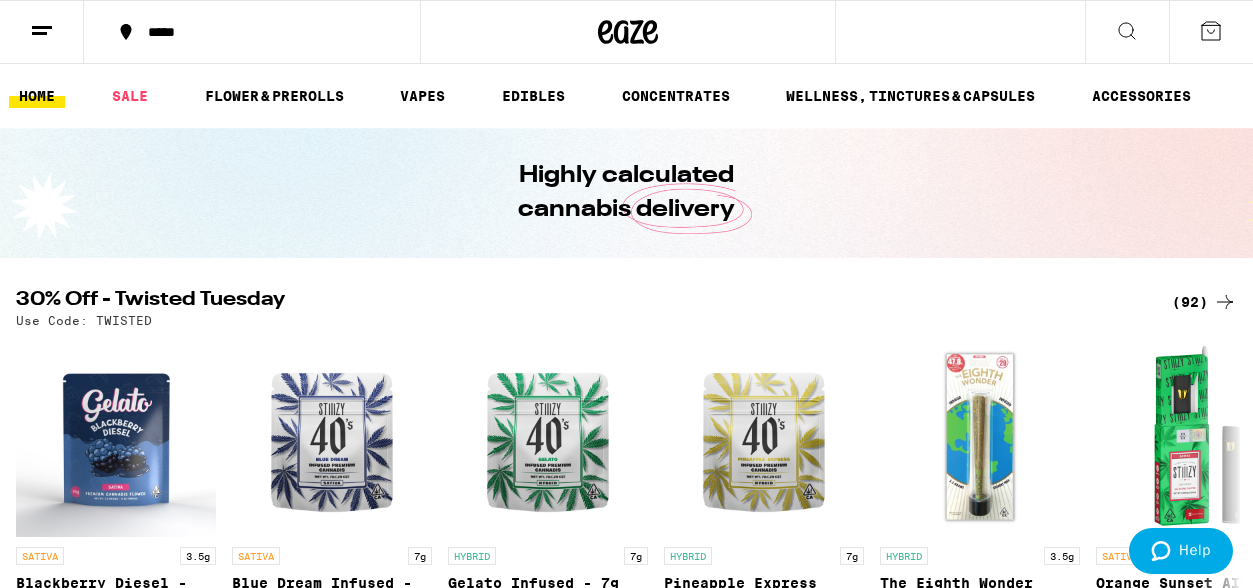click 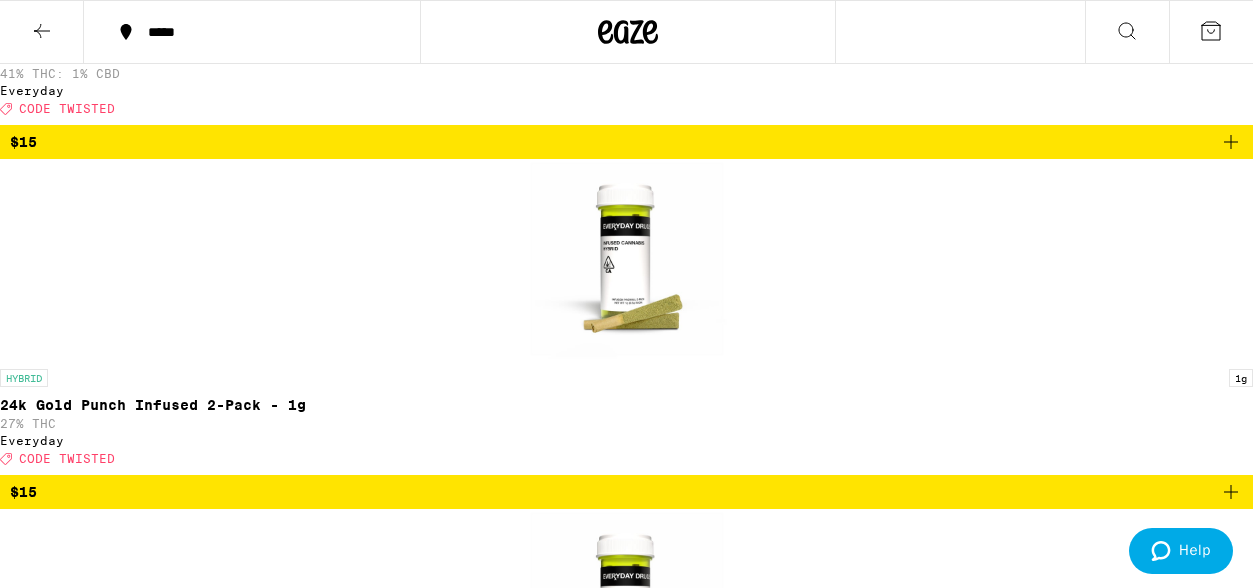 scroll, scrollTop: 7707, scrollLeft: 0, axis: vertical 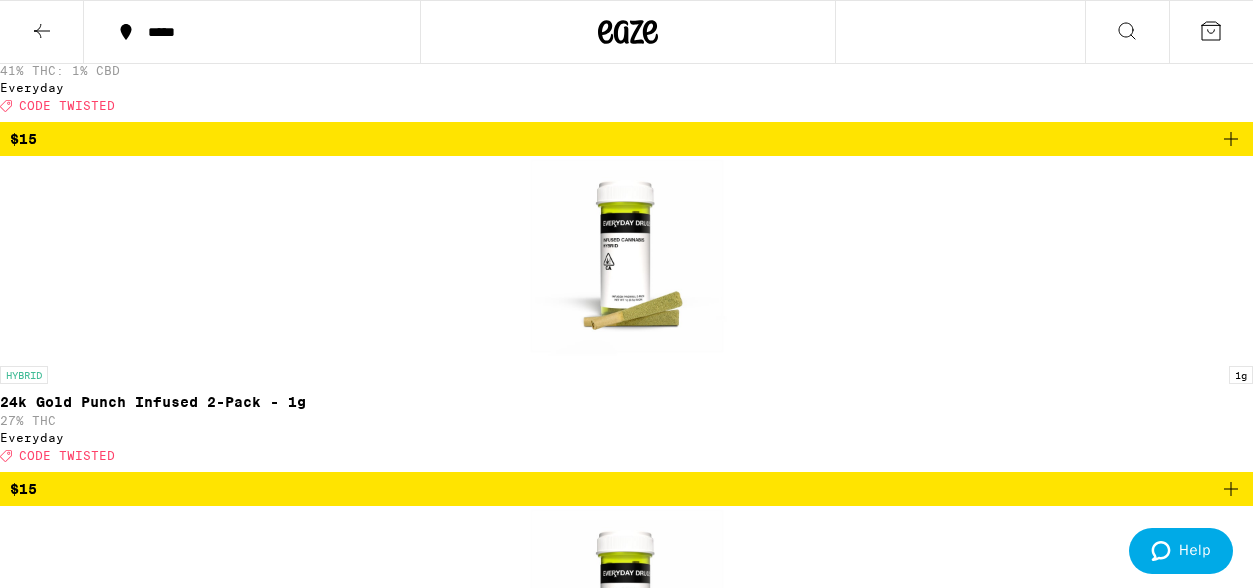 click 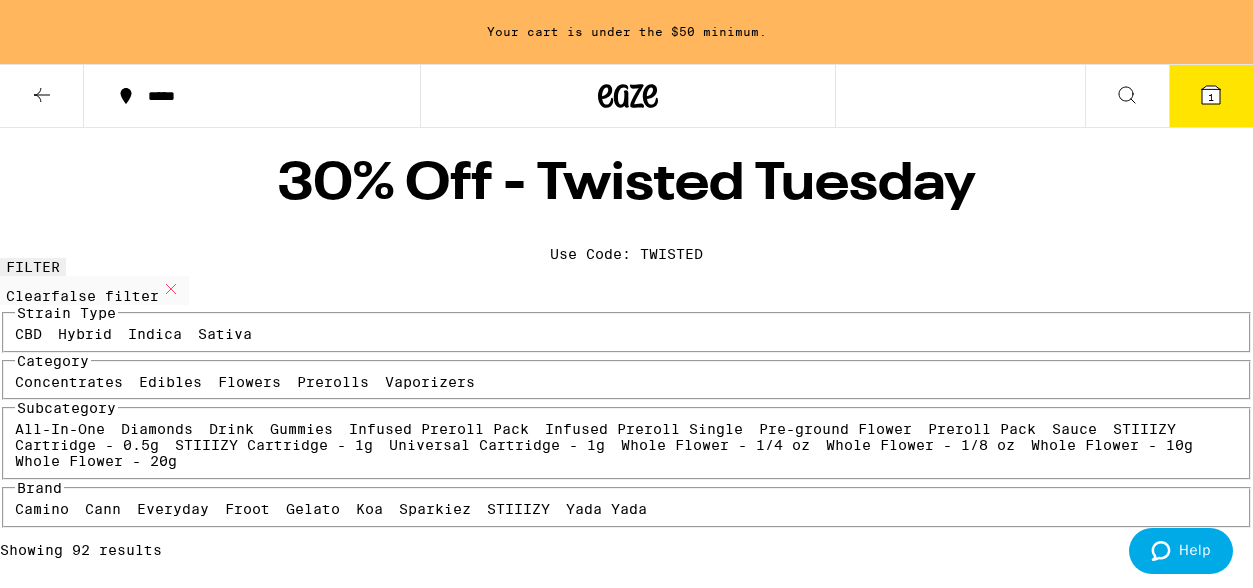scroll, scrollTop: 0, scrollLeft: 0, axis: both 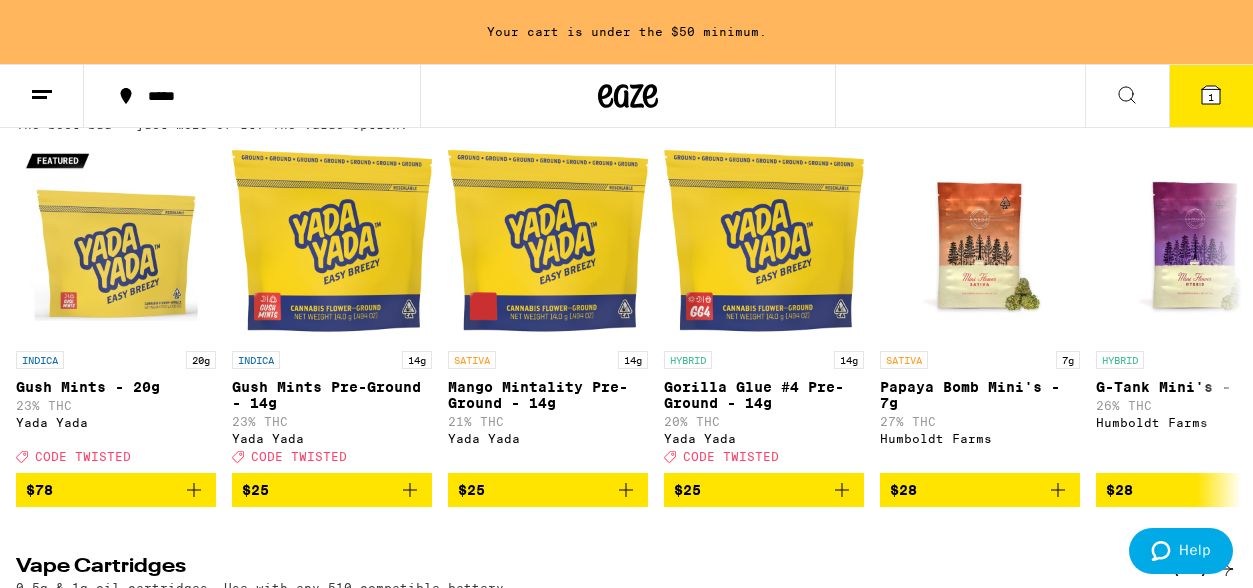 click on "(116)" at bounding box center (1200, 106) 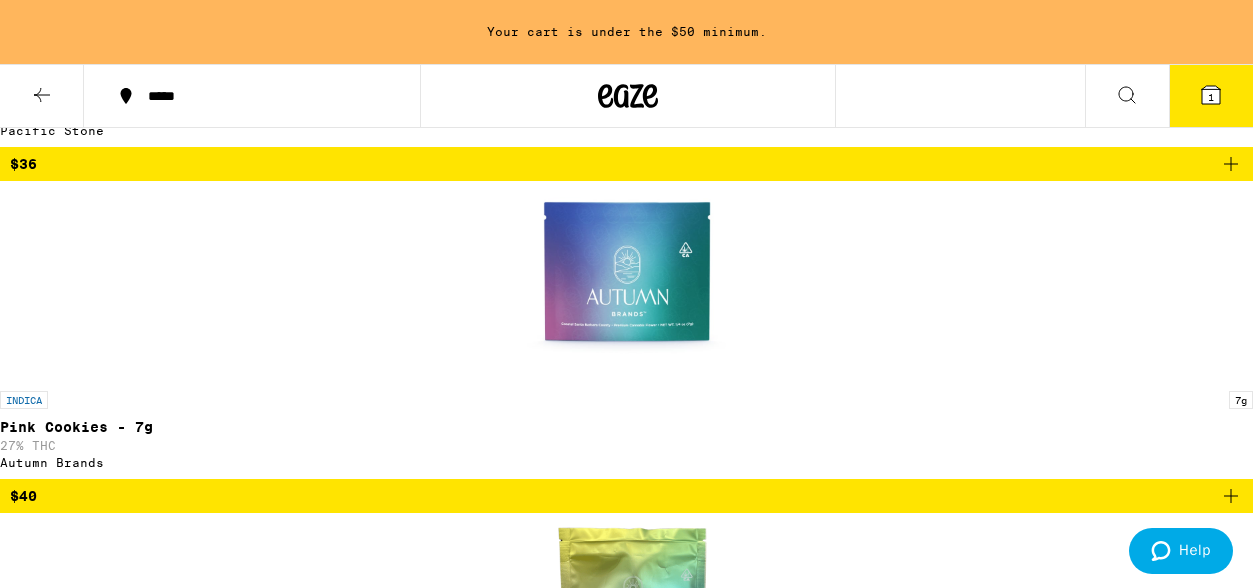 scroll, scrollTop: 7374, scrollLeft: 0, axis: vertical 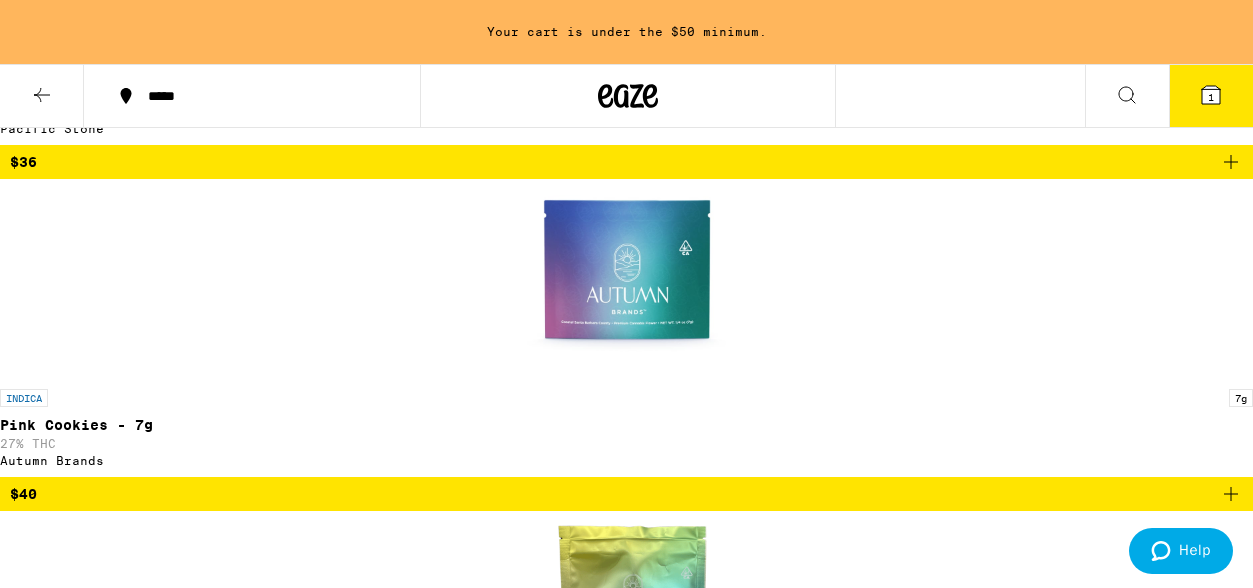 click 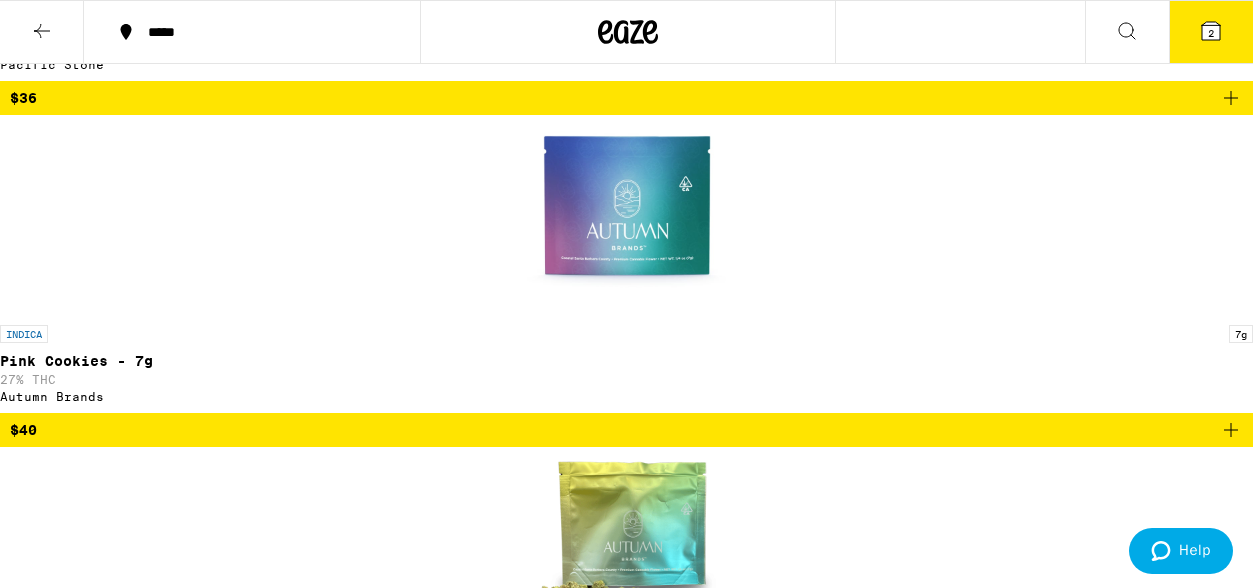 click on "2" at bounding box center [1211, 33] 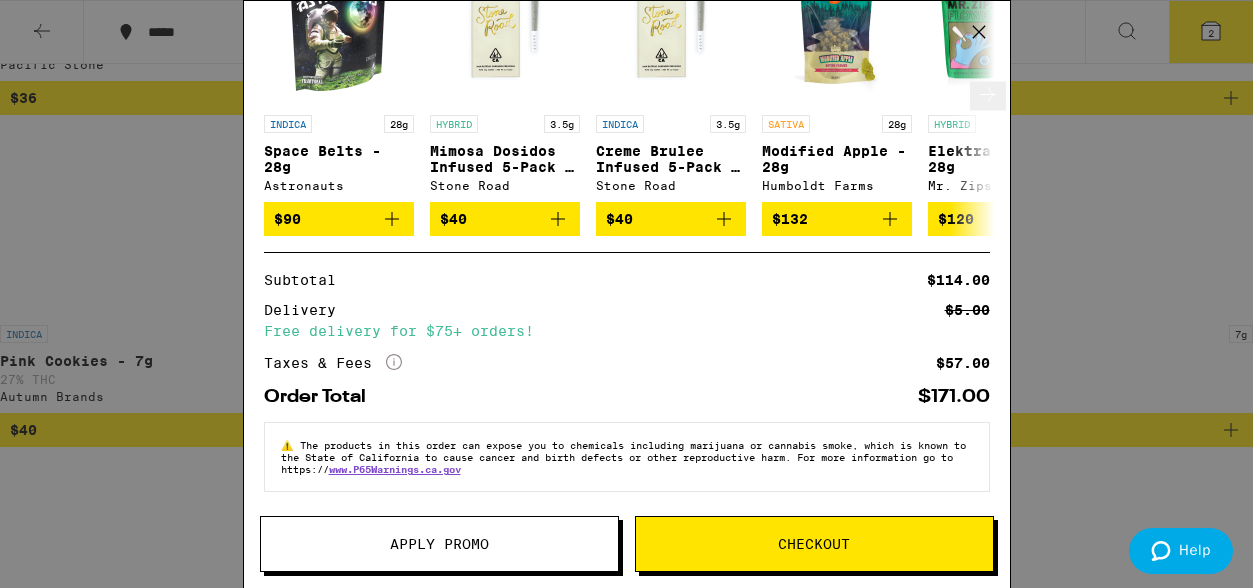 scroll, scrollTop: 314, scrollLeft: 0, axis: vertical 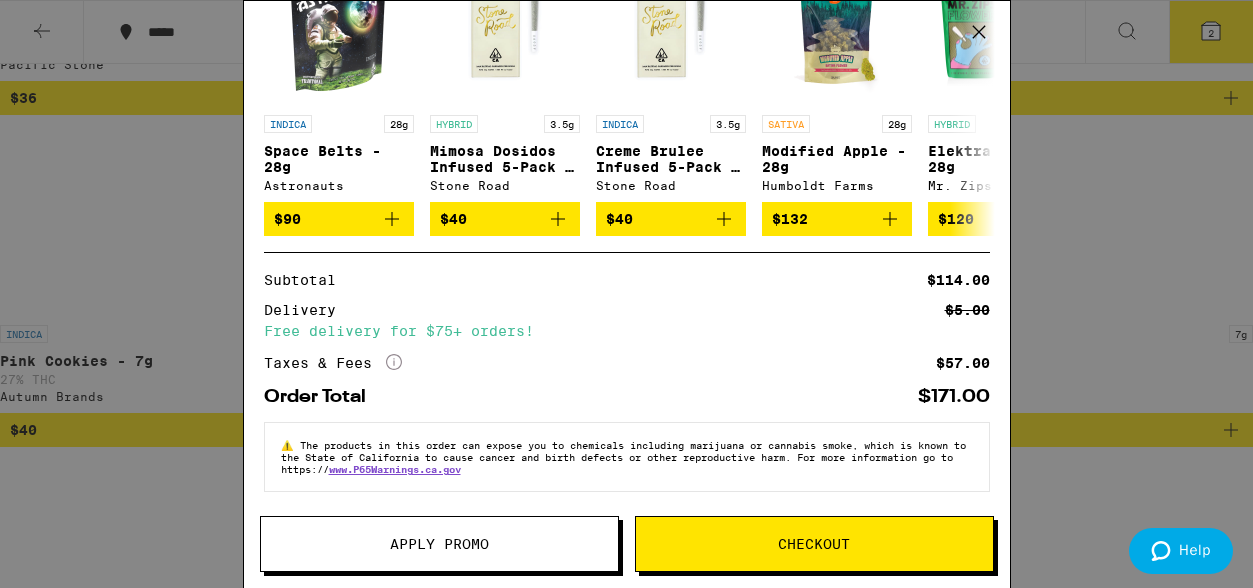click on "Apply Promo" at bounding box center [439, 544] 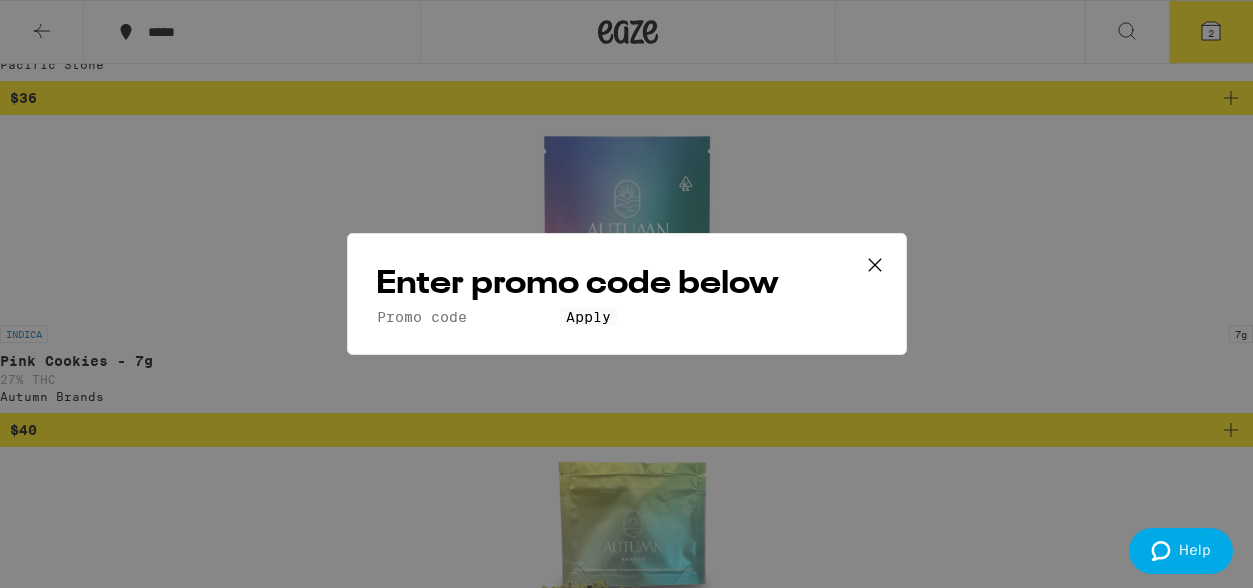 click on "Promo Code" at bounding box center (468, 317) 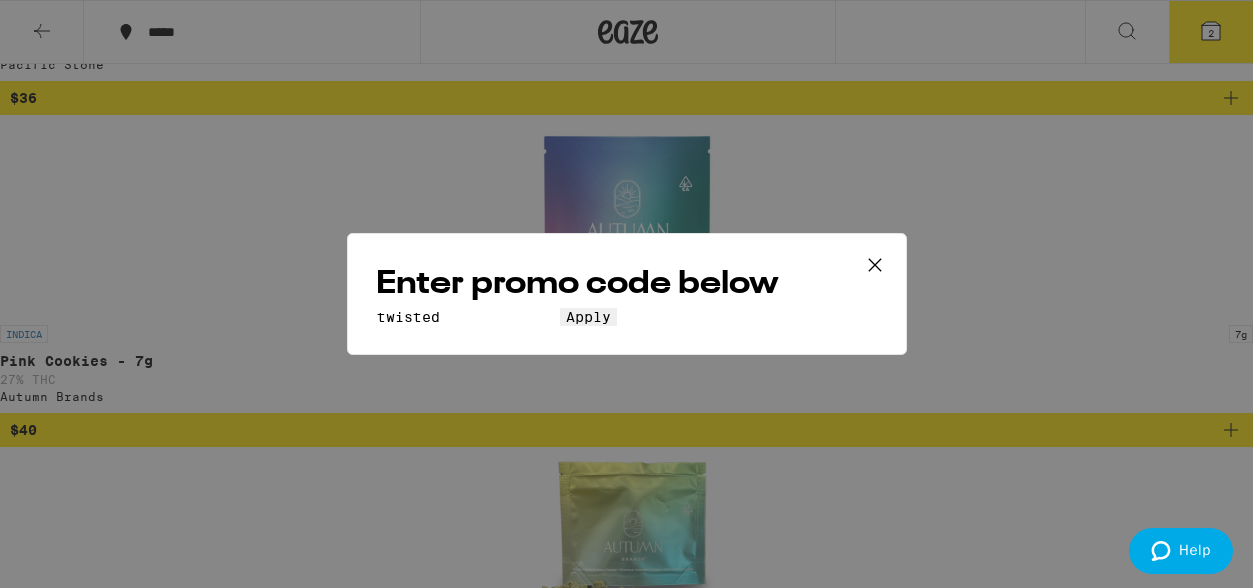 type on "twisted" 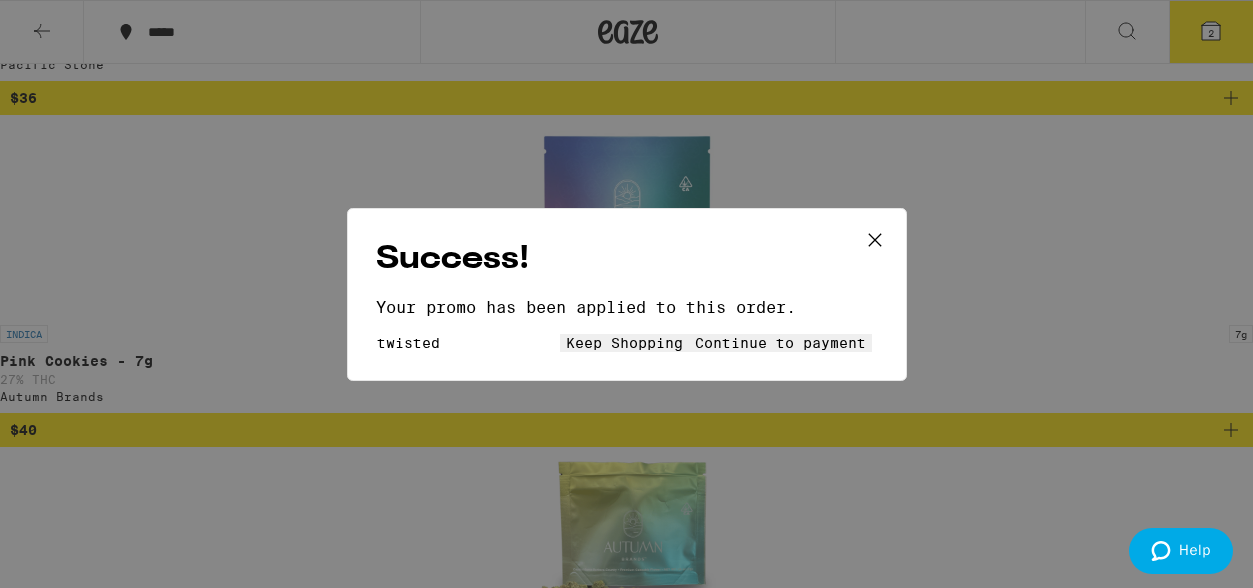 click on "Continue to payment" at bounding box center (780, 343) 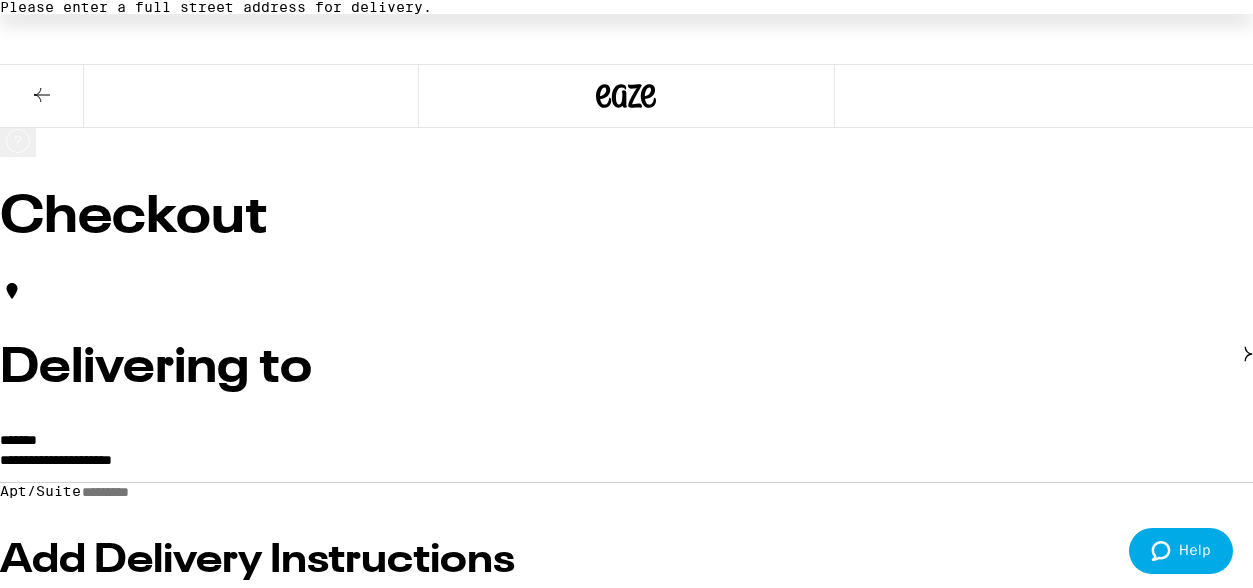 scroll, scrollTop: 0, scrollLeft: 0, axis: both 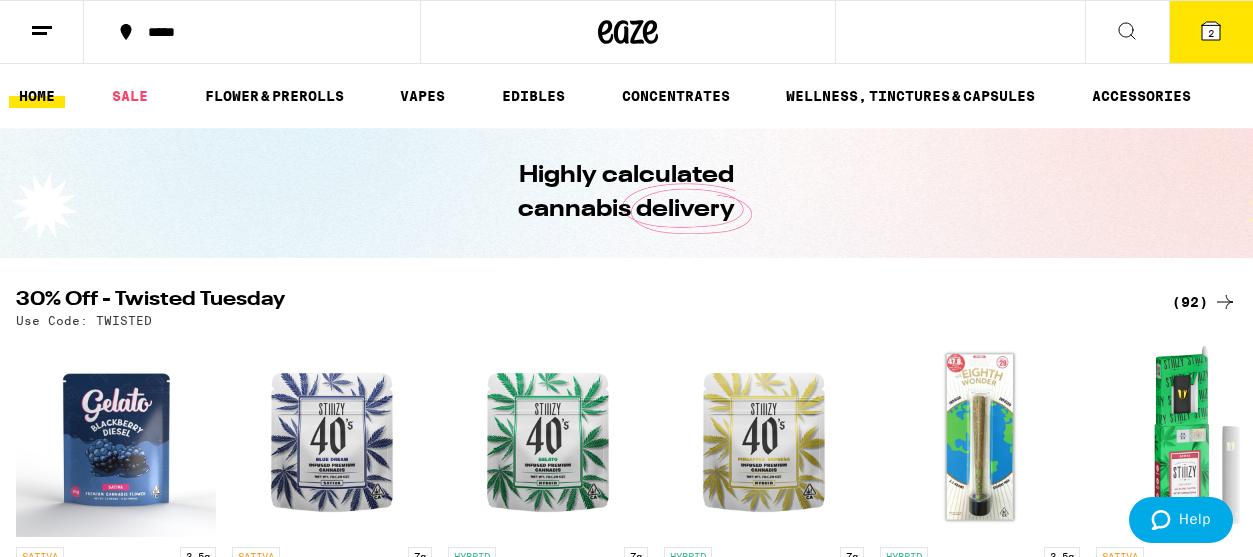 click 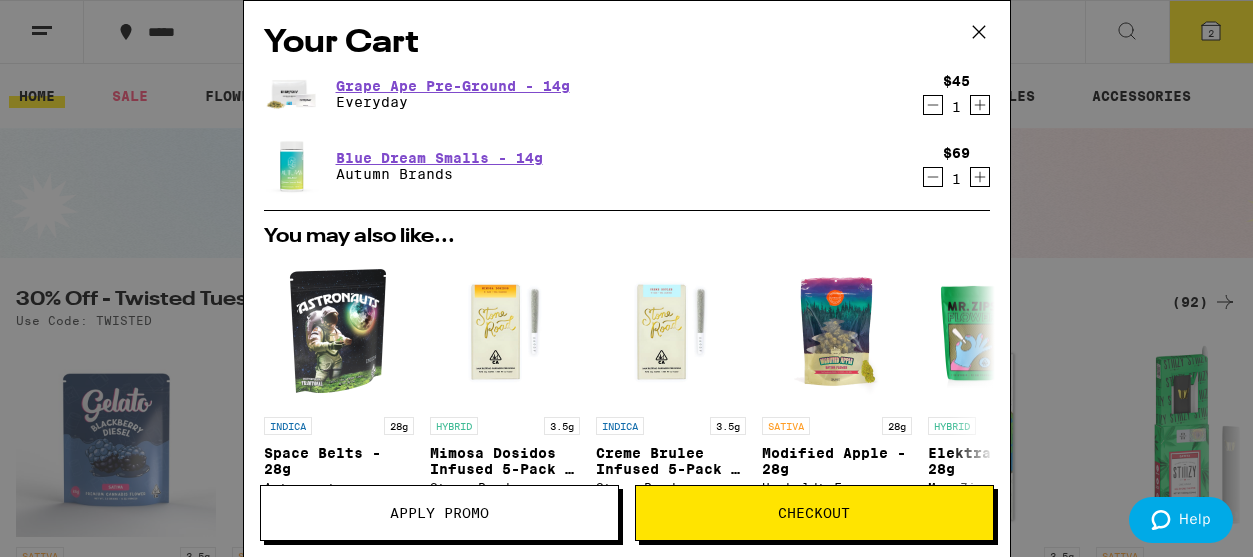 click on "Checkout" at bounding box center [814, 513] 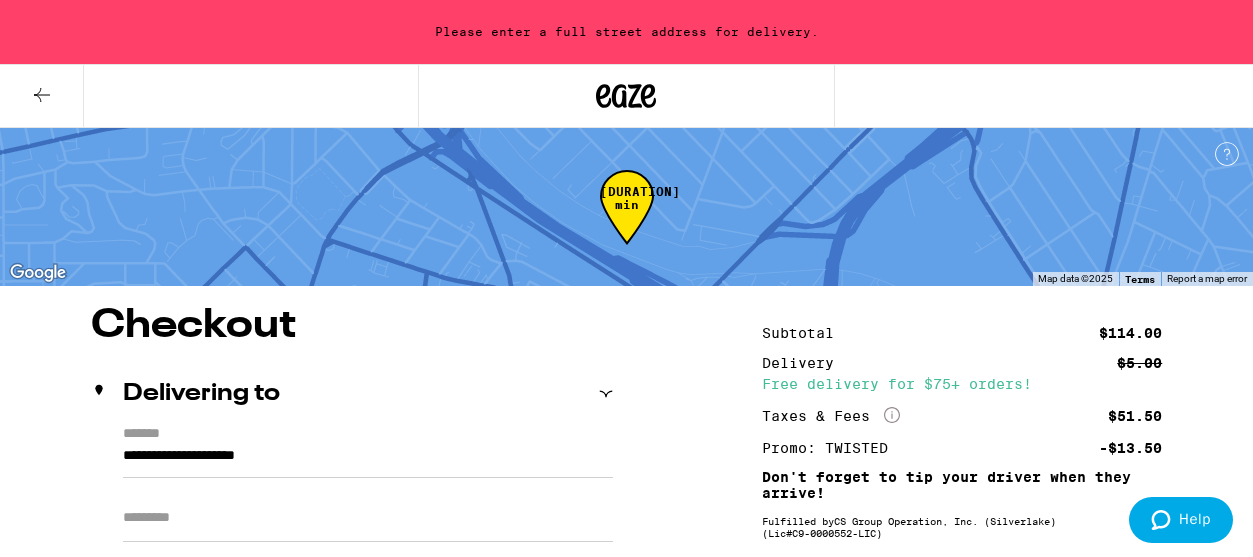 scroll, scrollTop: 0, scrollLeft: 0, axis: both 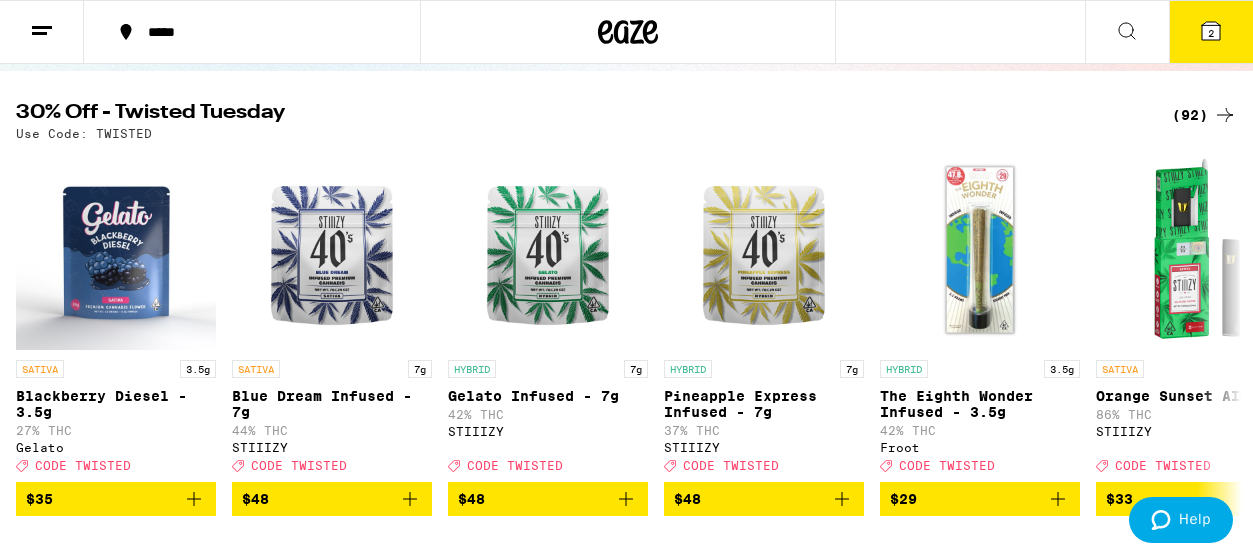 click 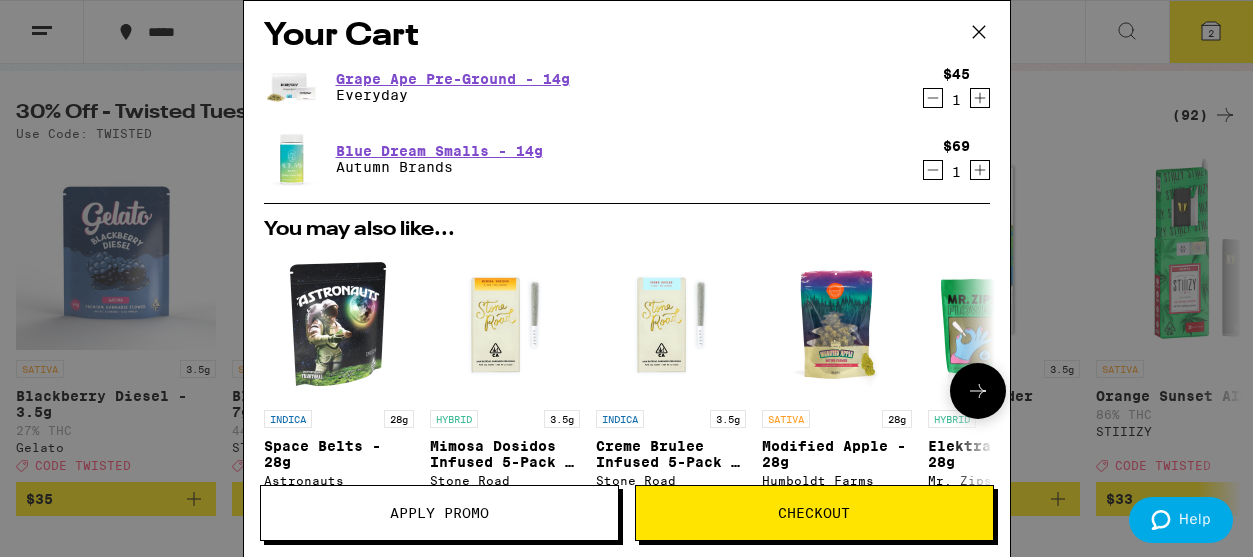 scroll, scrollTop: 0, scrollLeft: 0, axis: both 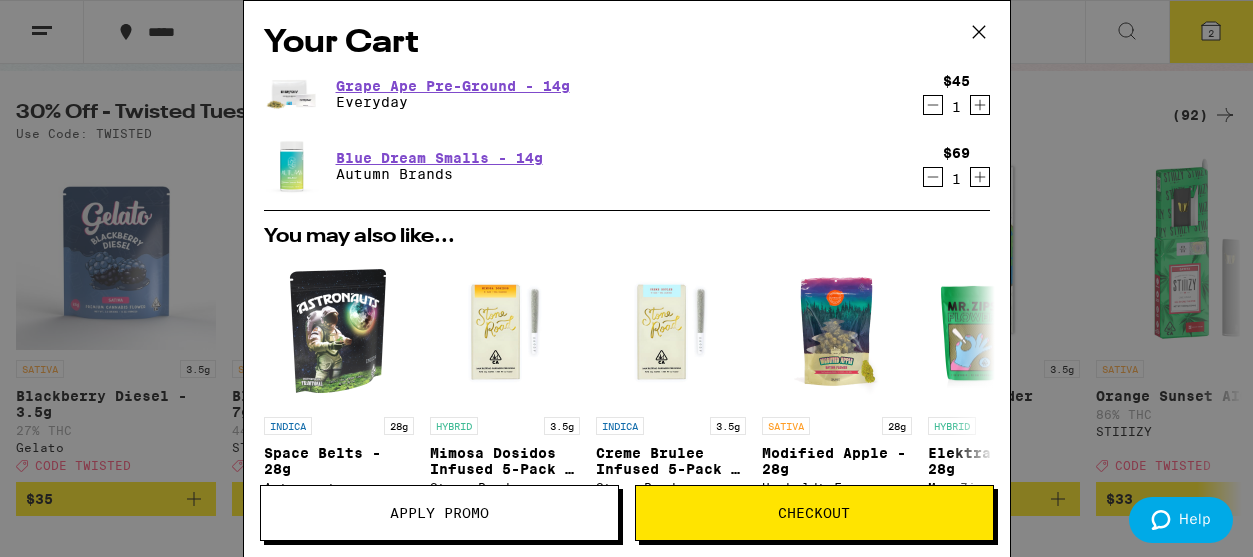 click 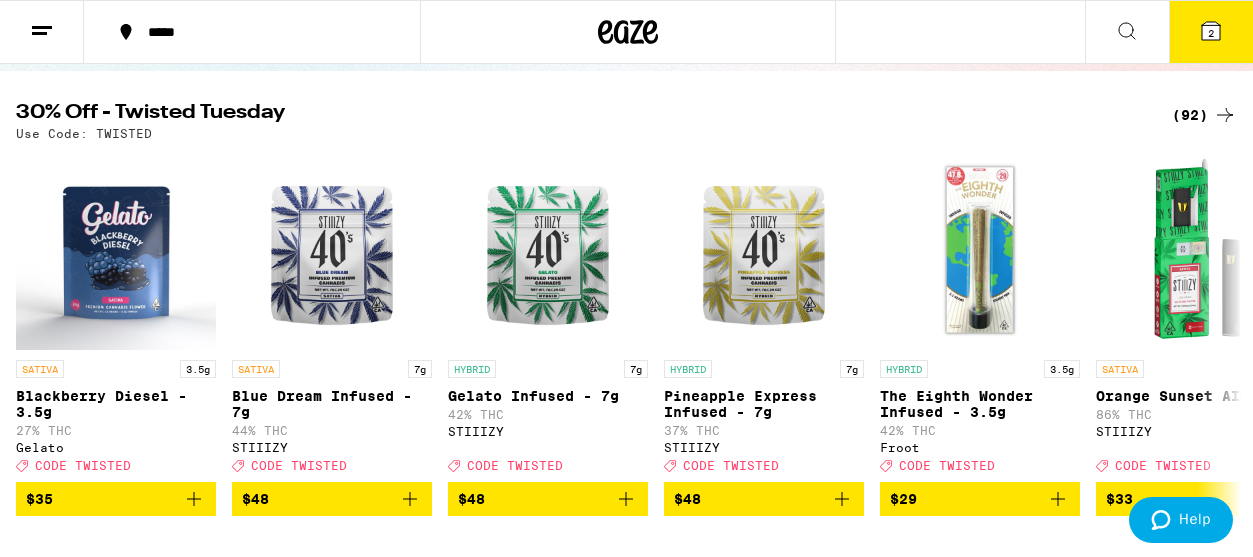 scroll, scrollTop: 0, scrollLeft: 0, axis: both 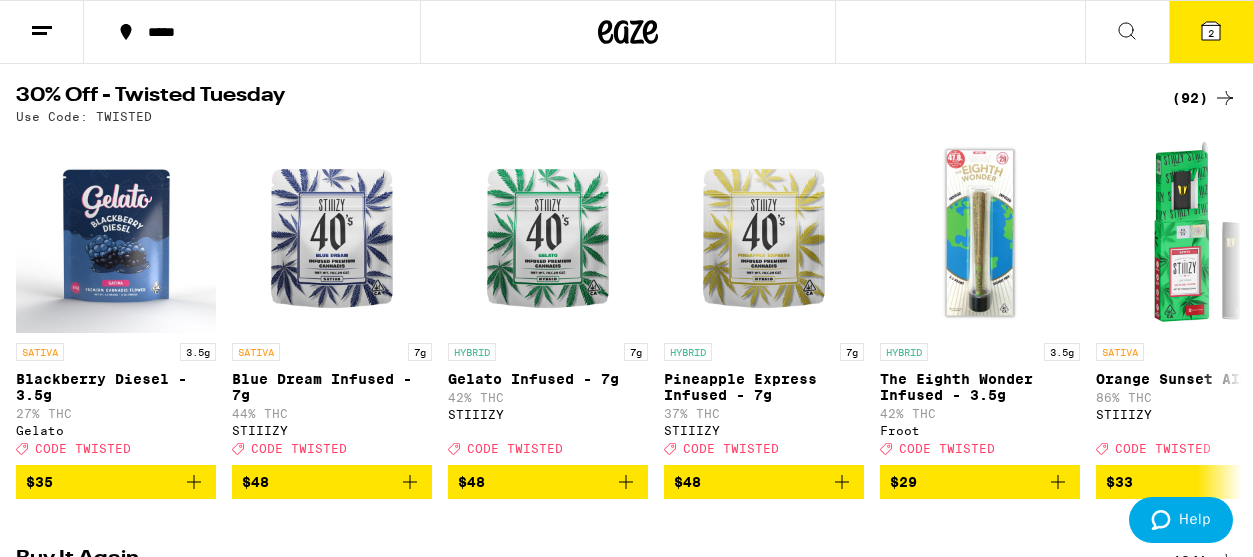 click on "(92)" at bounding box center (1204, 98) 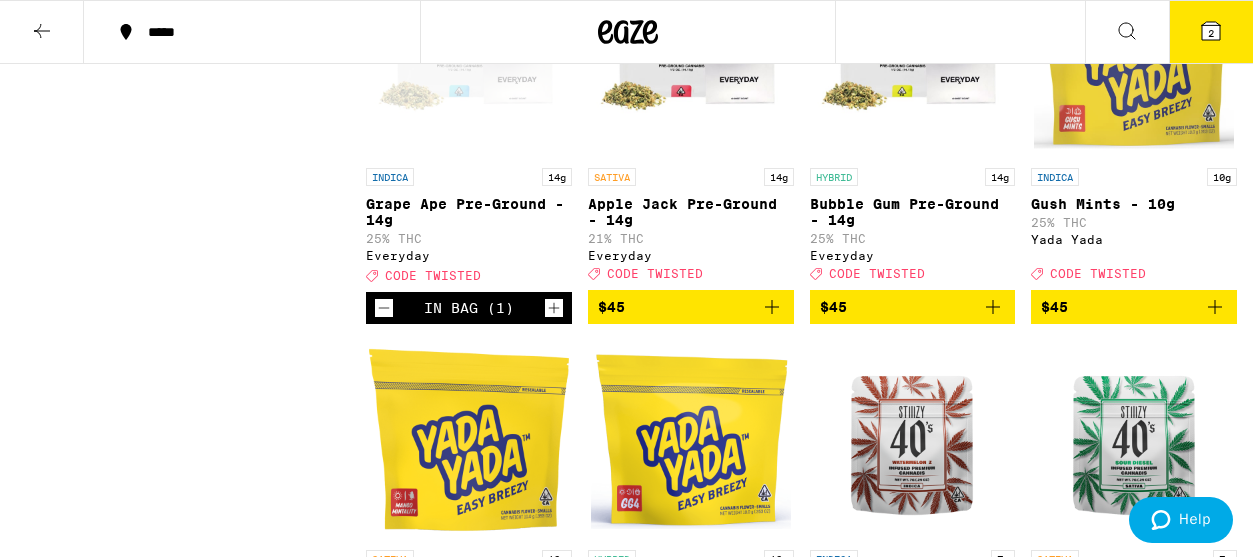 scroll, scrollTop: 7686, scrollLeft: 0, axis: vertical 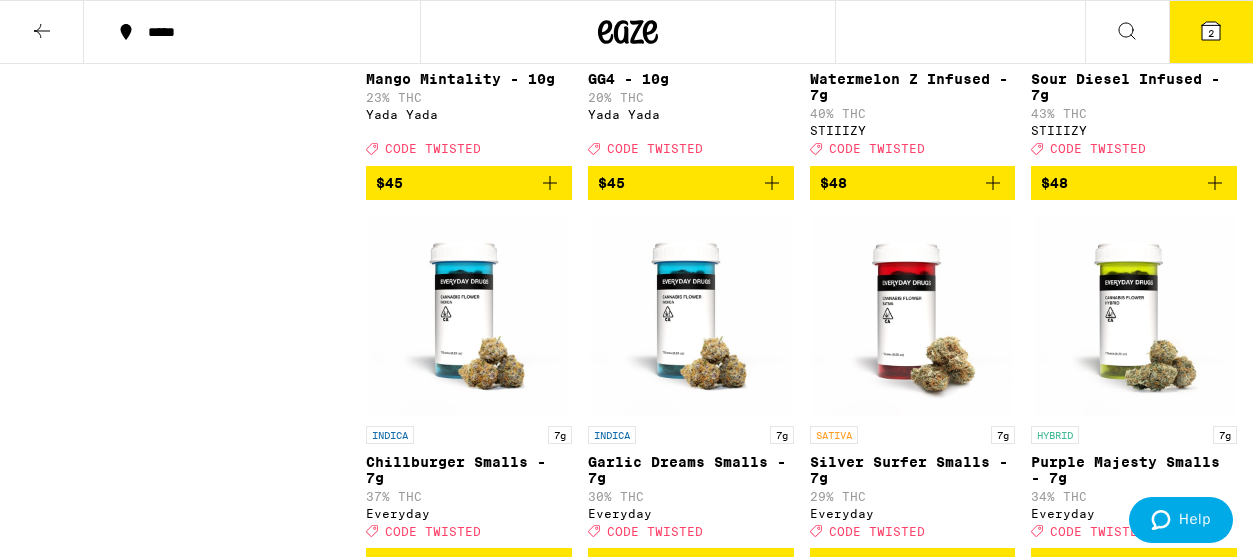 click 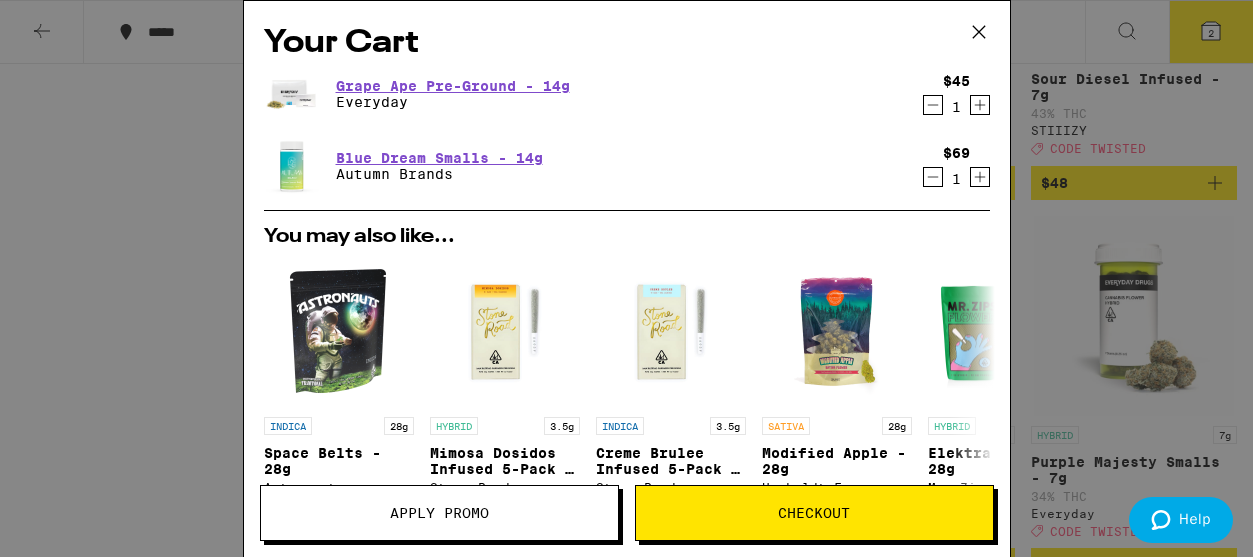 scroll, scrollTop: 0, scrollLeft: 0, axis: both 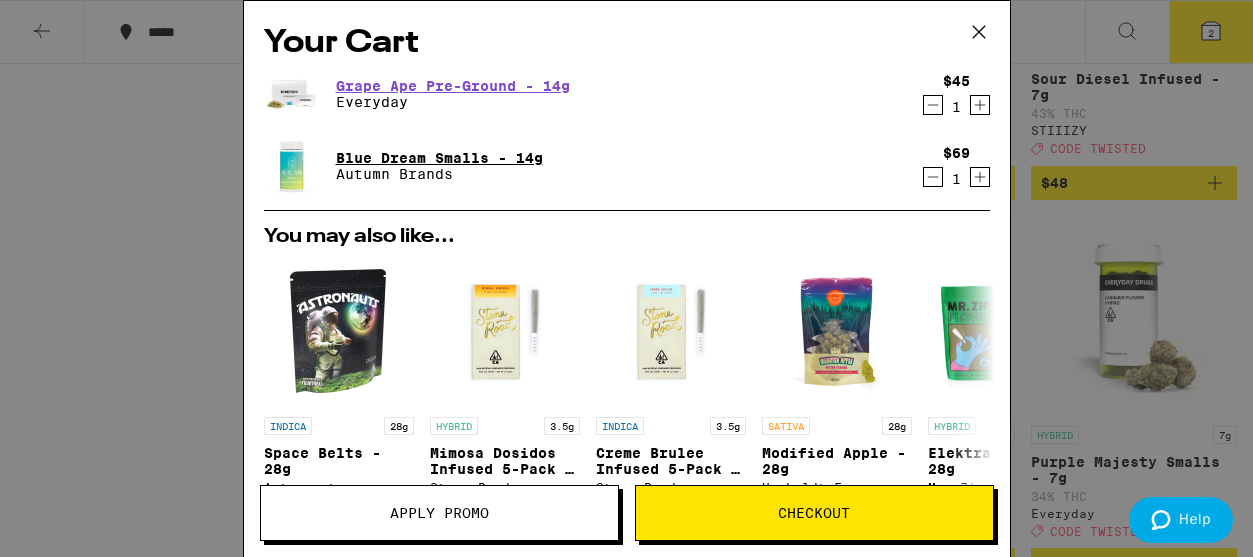 click on "Blue Dream Smalls - 14g" at bounding box center [439, 158] 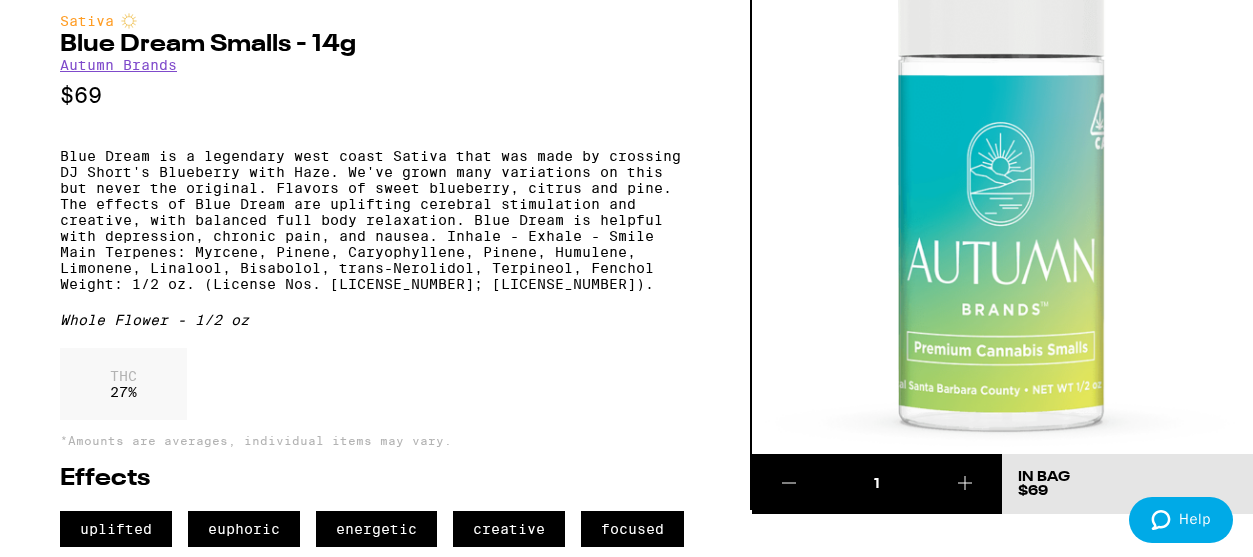 scroll, scrollTop: 10, scrollLeft: 0, axis: vertical 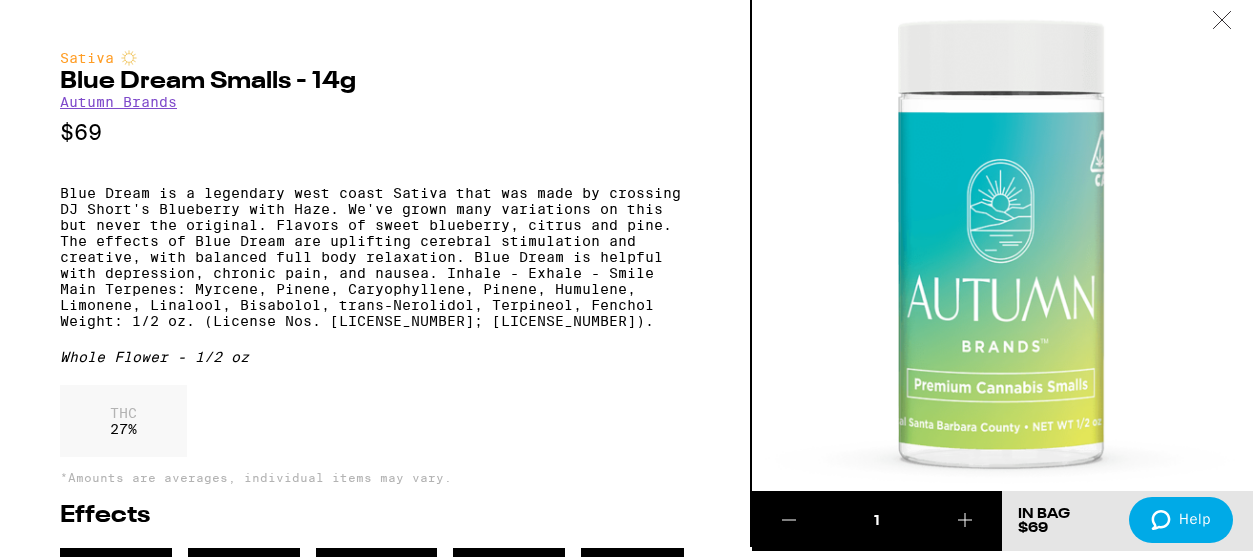 click 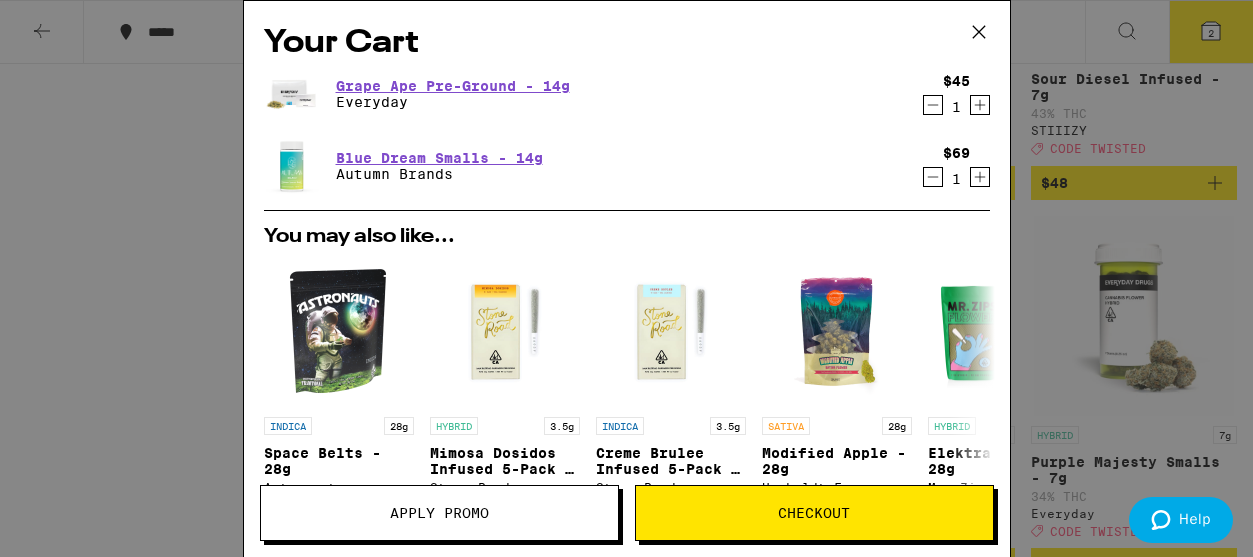 click 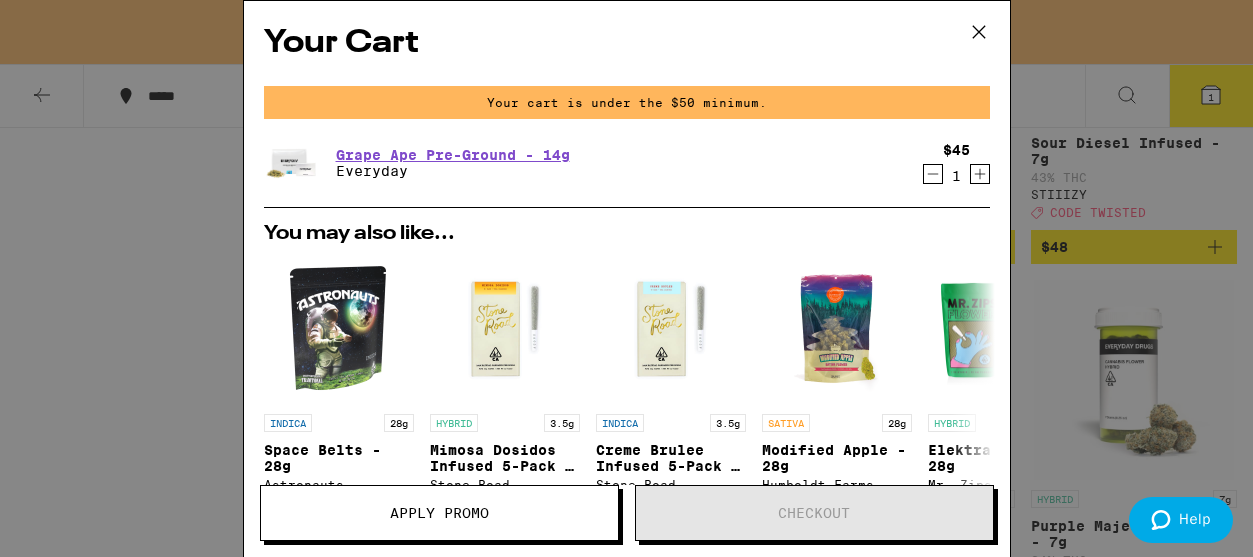 click 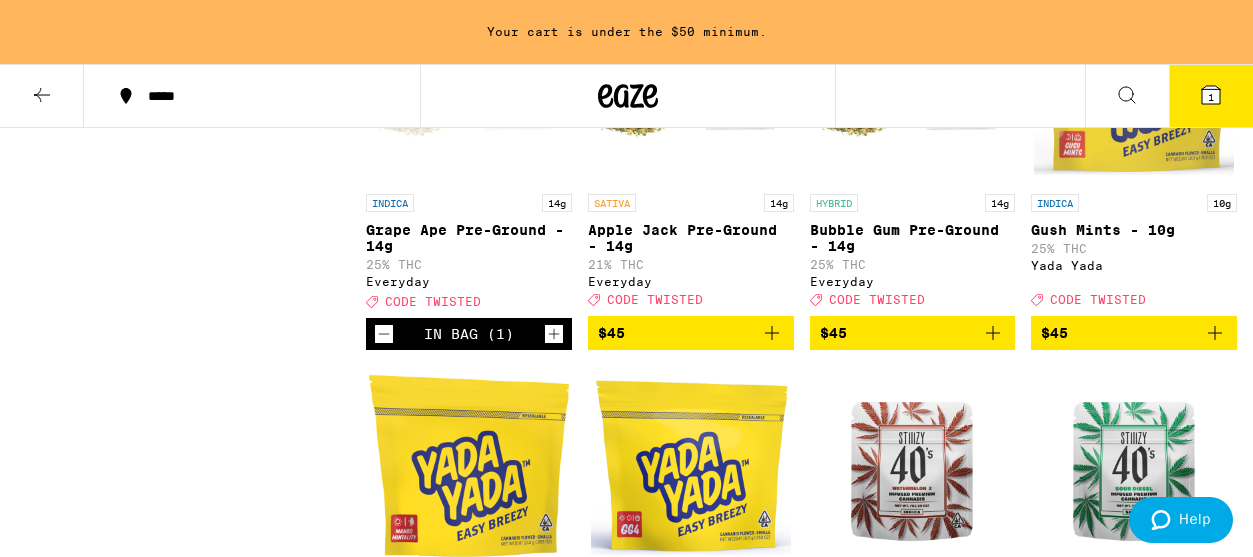 scroll, scrollTop: 7682, scrollLeft: 0, axis: vertical 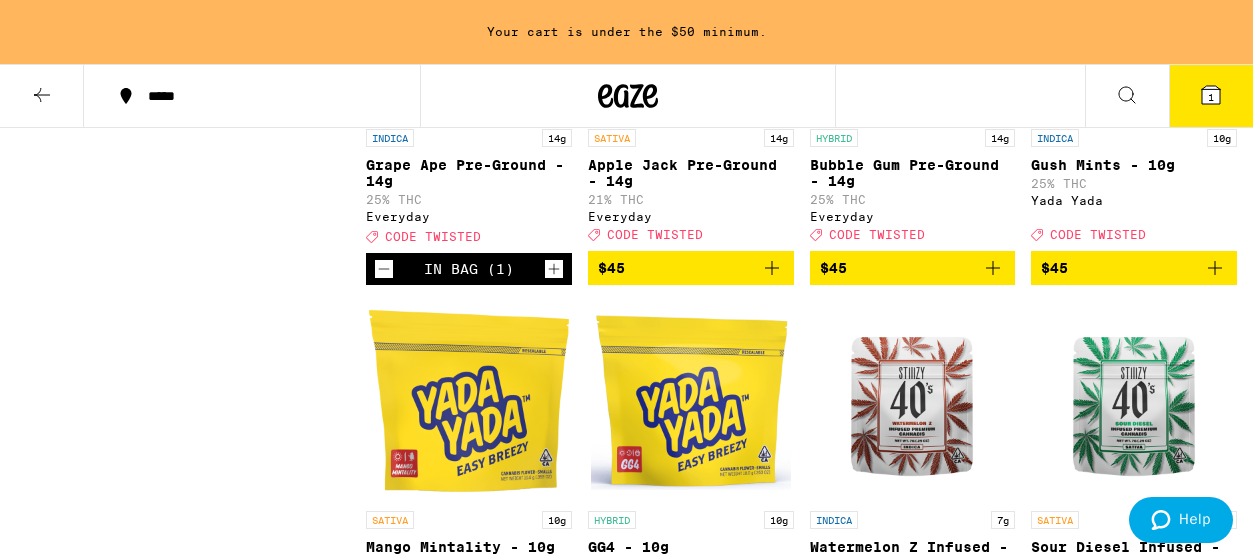 click 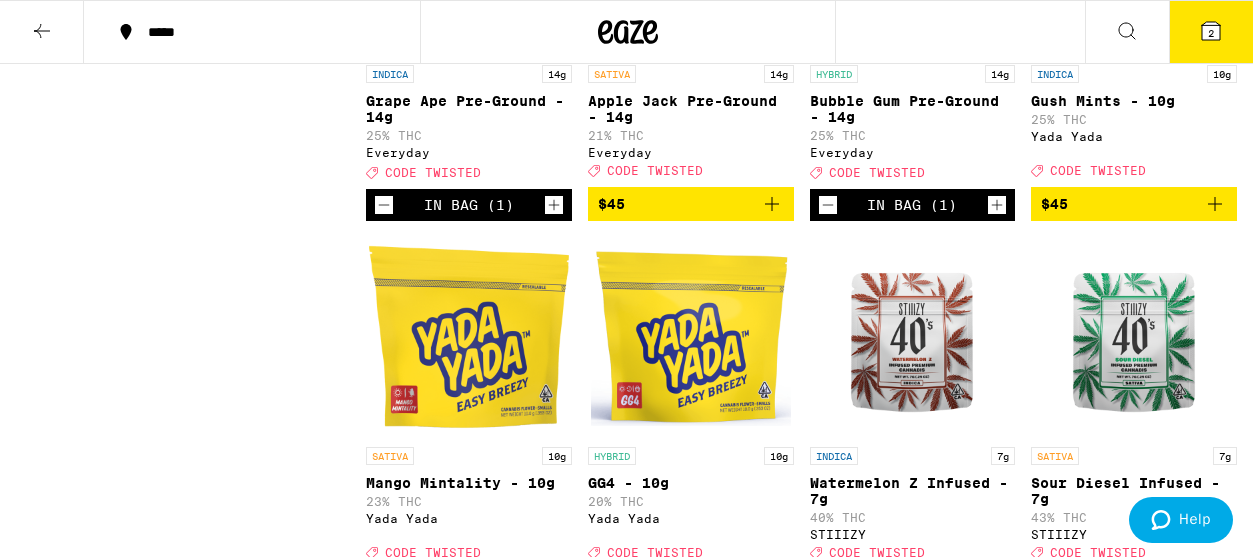 click 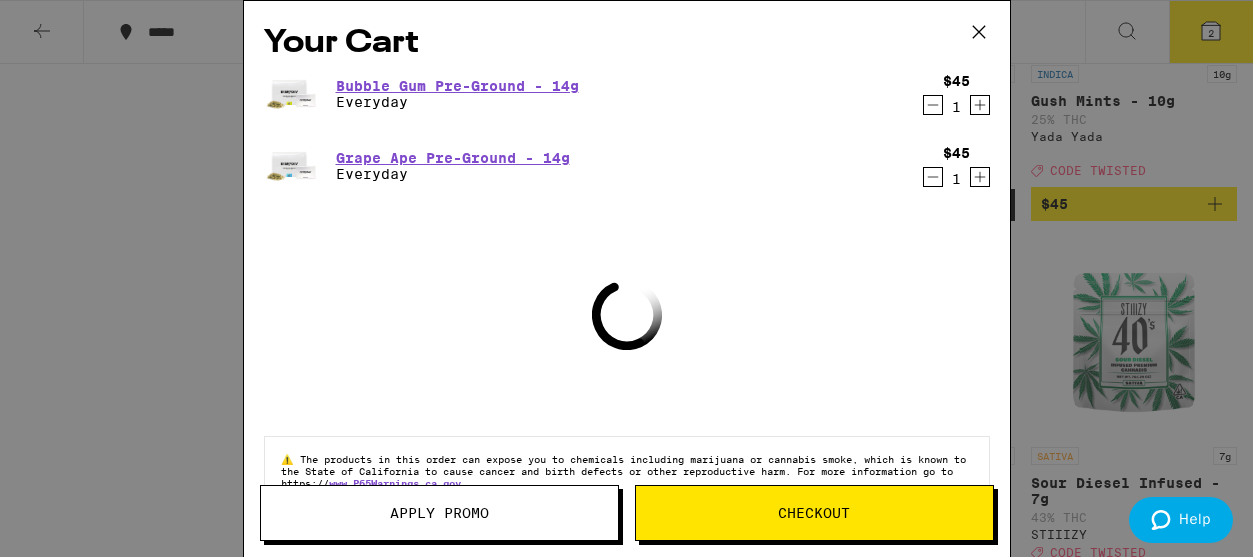 click on "Apply Promo" at bounding box center (439, 513) 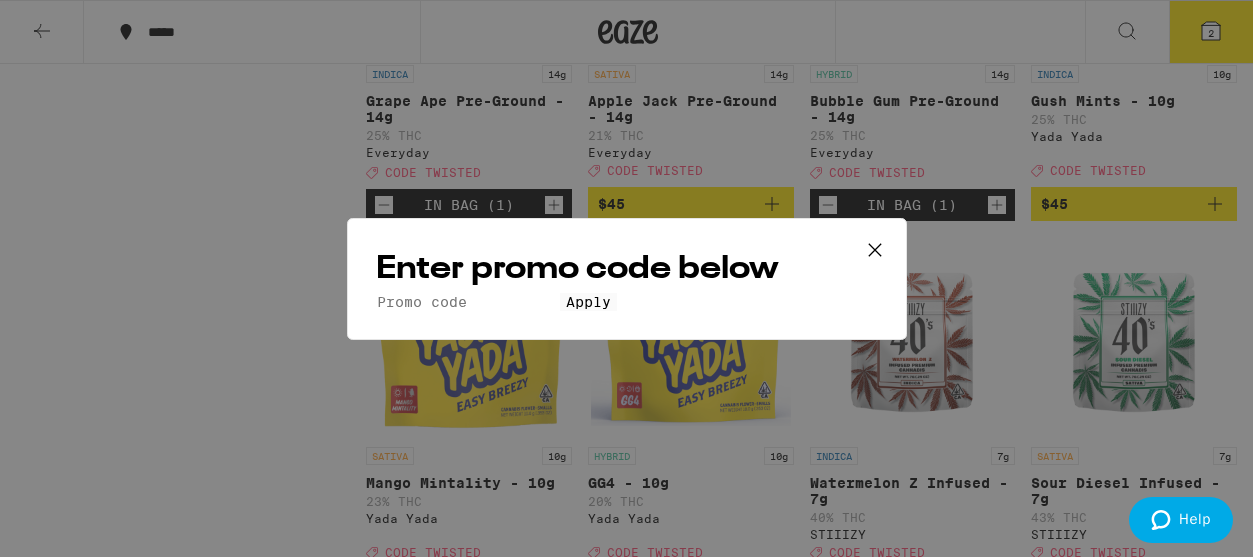 click on "Promo Code" at bounding box center [468, 302] 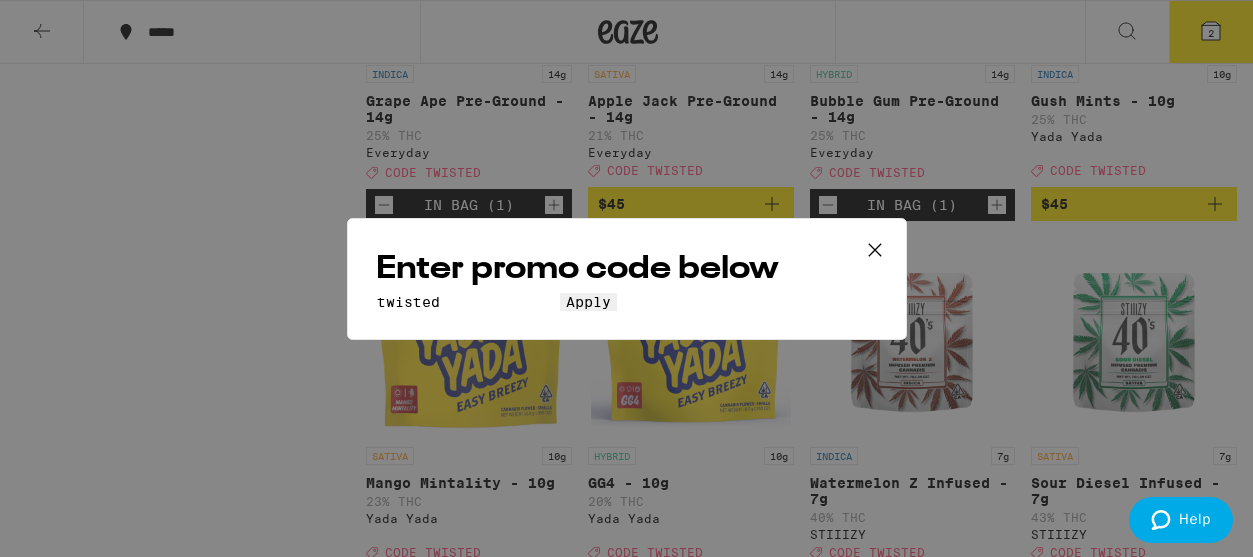 type on "twisted" 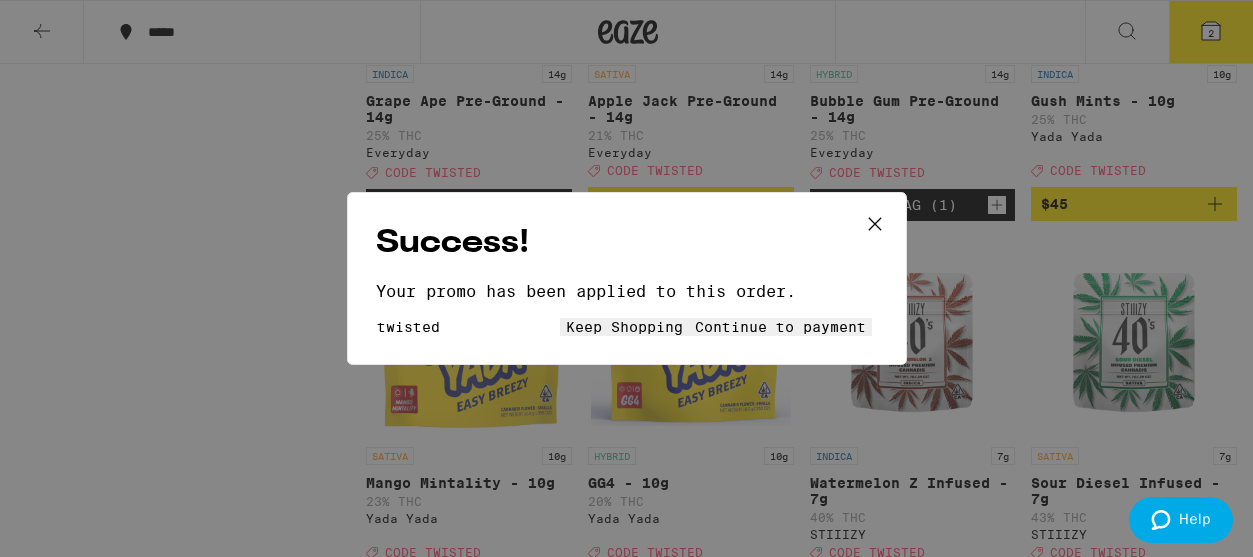 click on "Continue to payment" at bounding box center [780, 327] 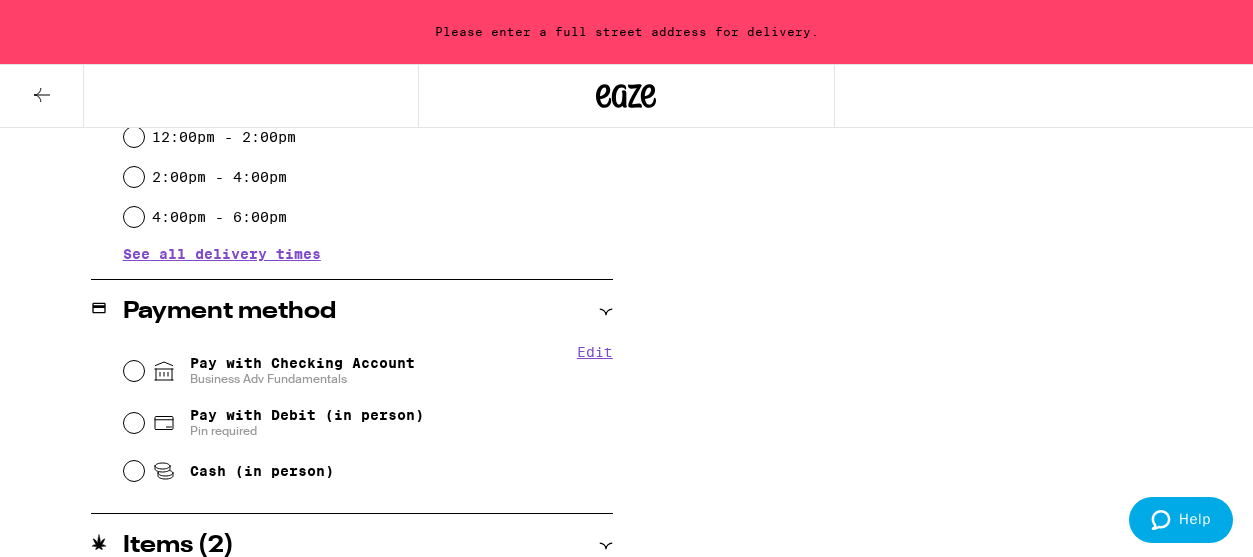scroll, scrollTop: 730, scrollLeft: 0, axis: vertical 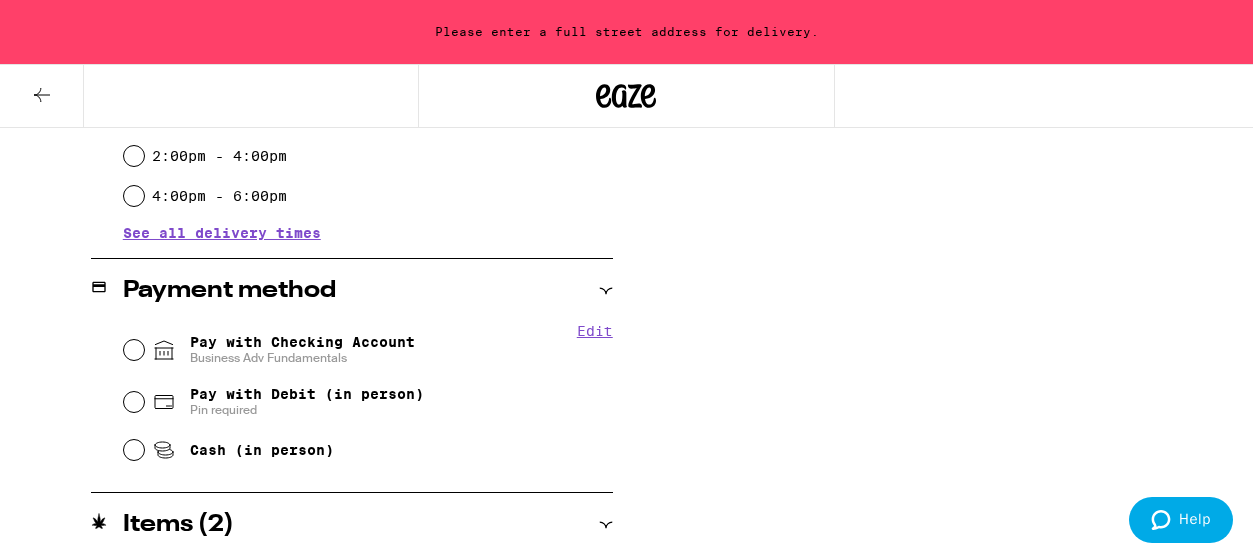 click on "Business Adv Fundamentals" at bounding box center (302, 358) 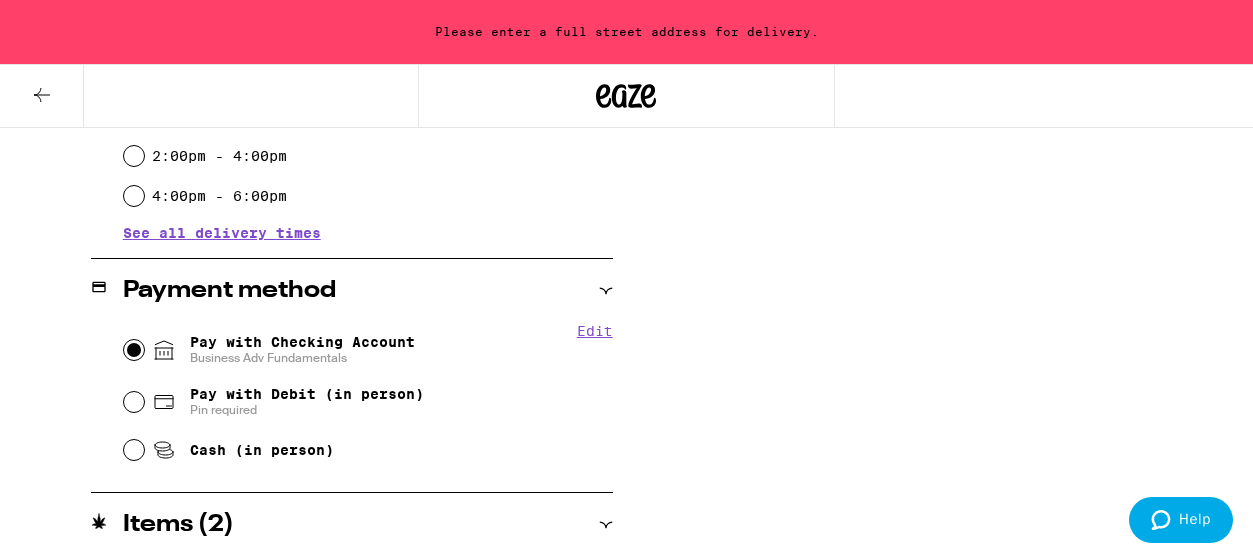 radio on "true" 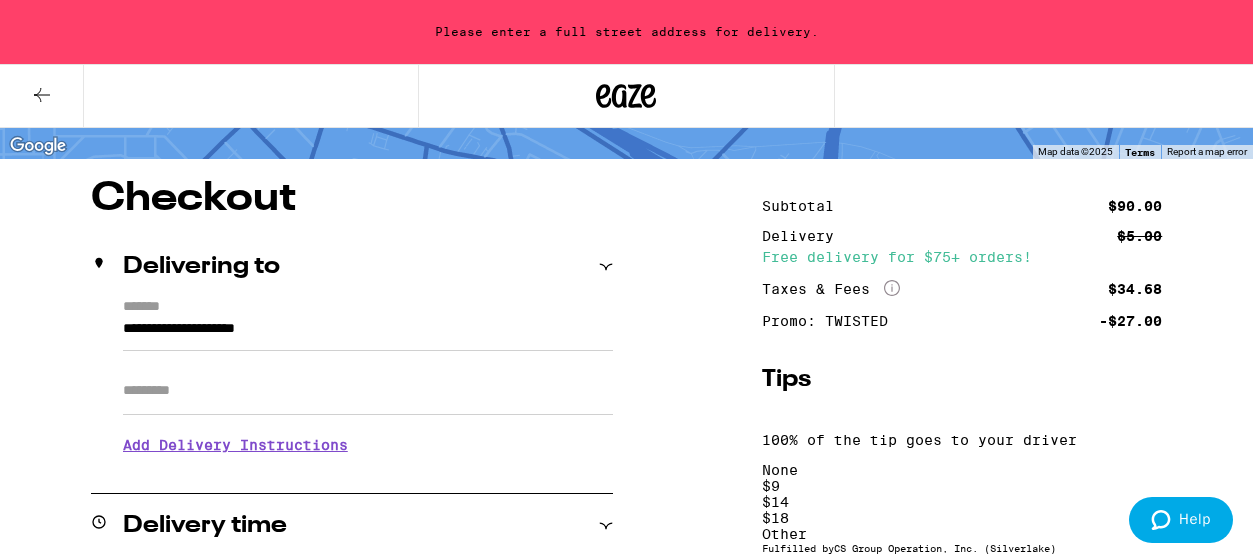 scroll, scrollTop: 192, scrollLeft: 0, axis: vertical 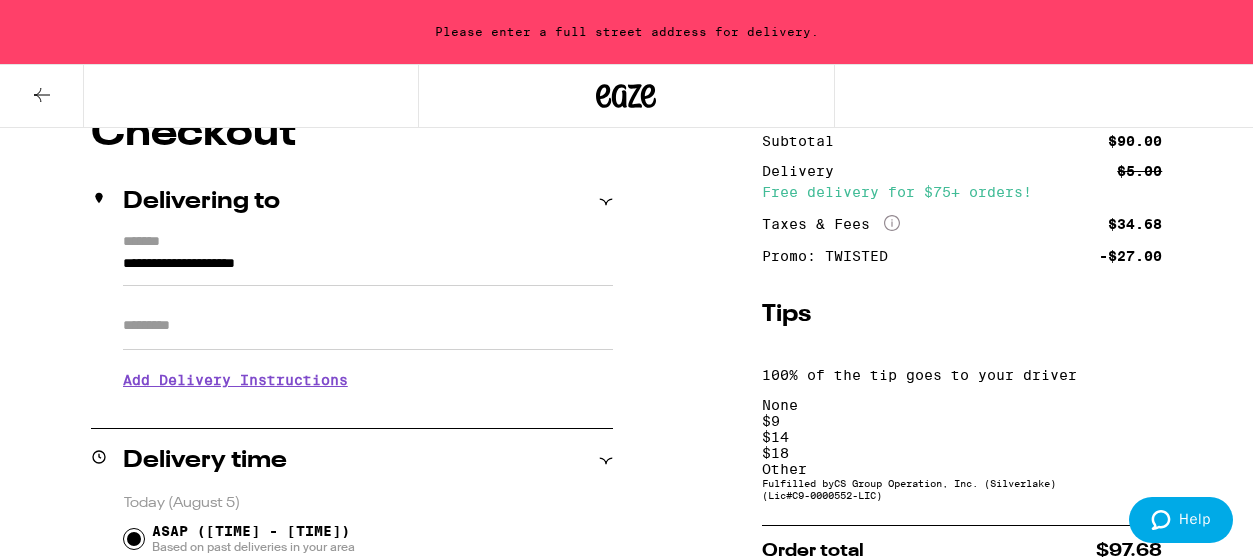 click on "Apt/Suite" at bounding box center (368, 326) 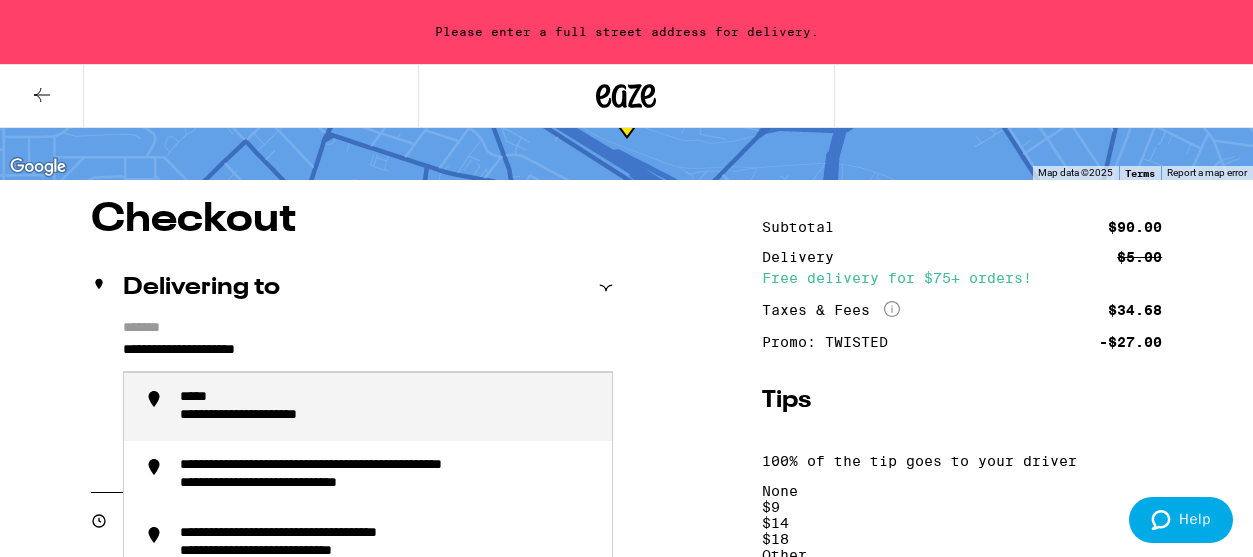 scroll, scrollTop: 128, scrollLeft: 0, axis: vertical 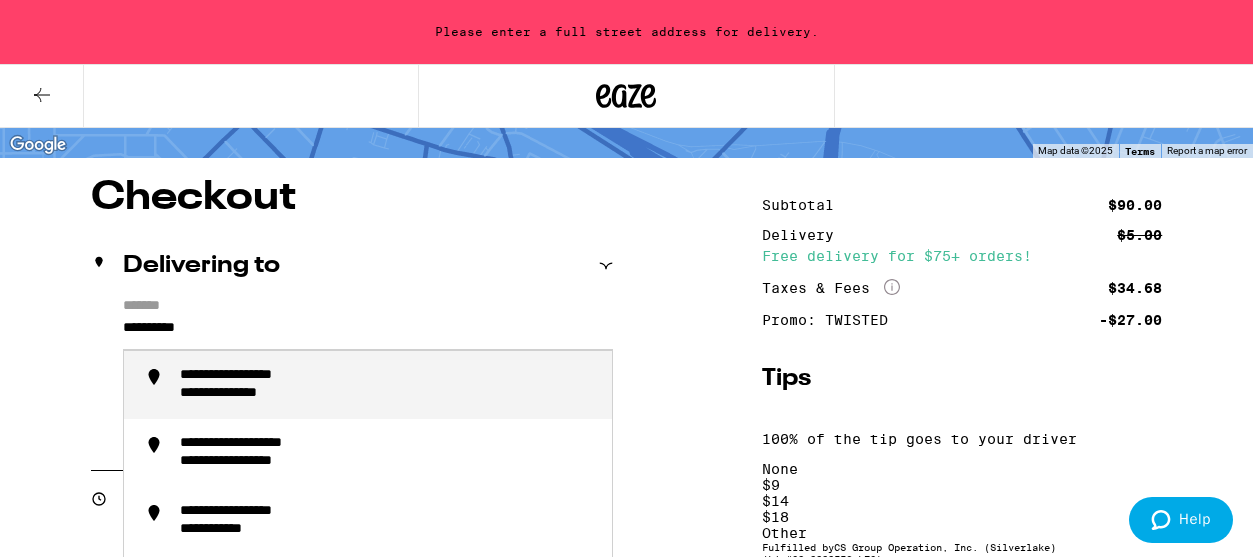 click on "**********" at bounding box center [388, 385] 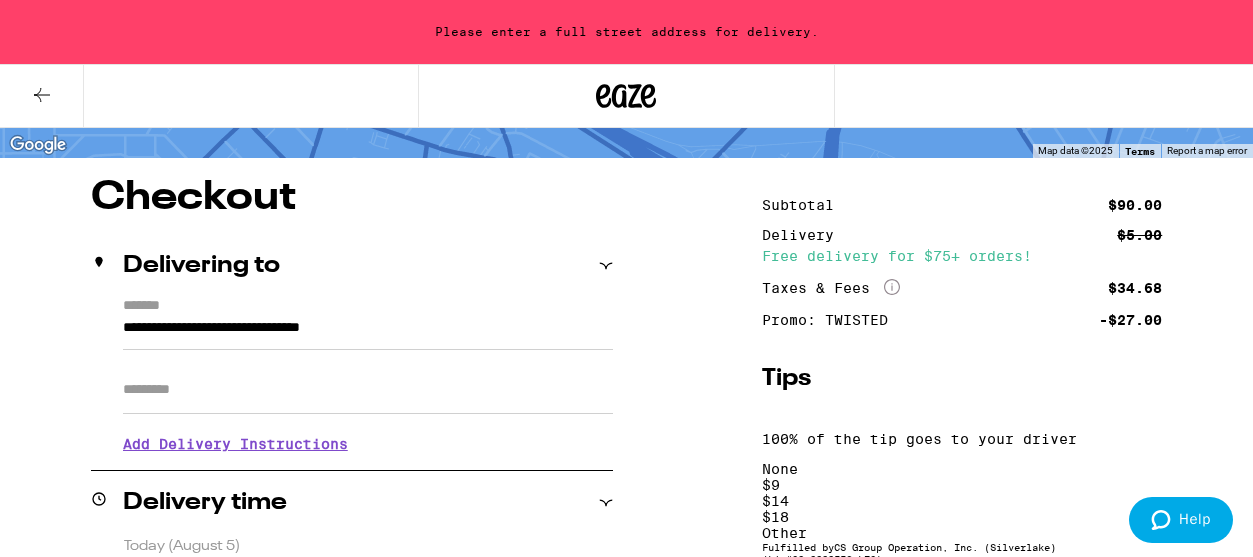type on "**********" 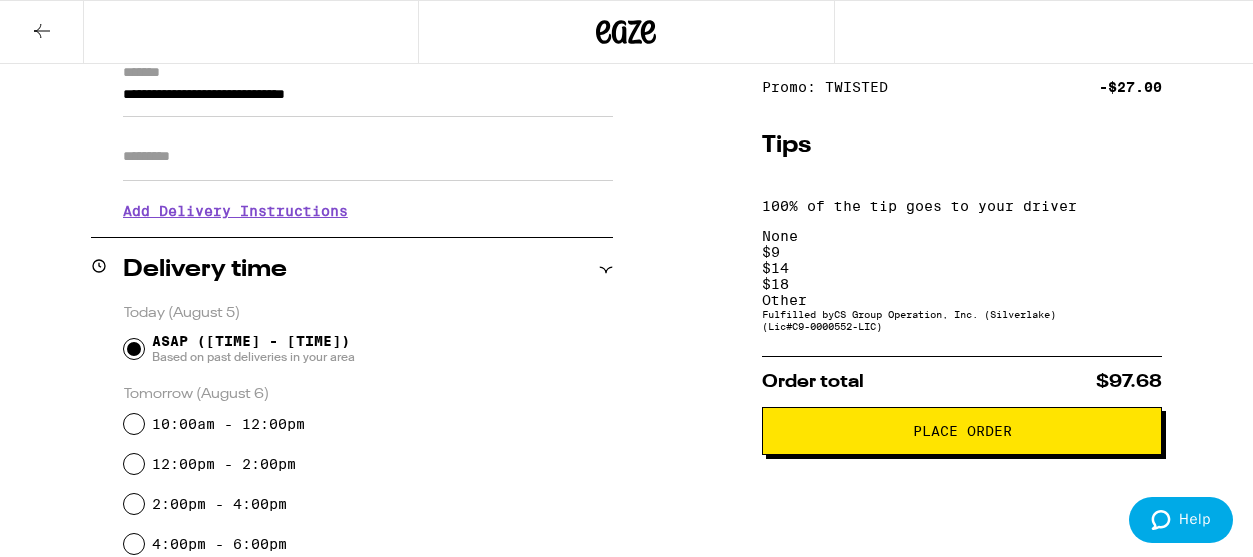 scroll, scrollTop: 334, scrollLeft: 0, axis: vertical 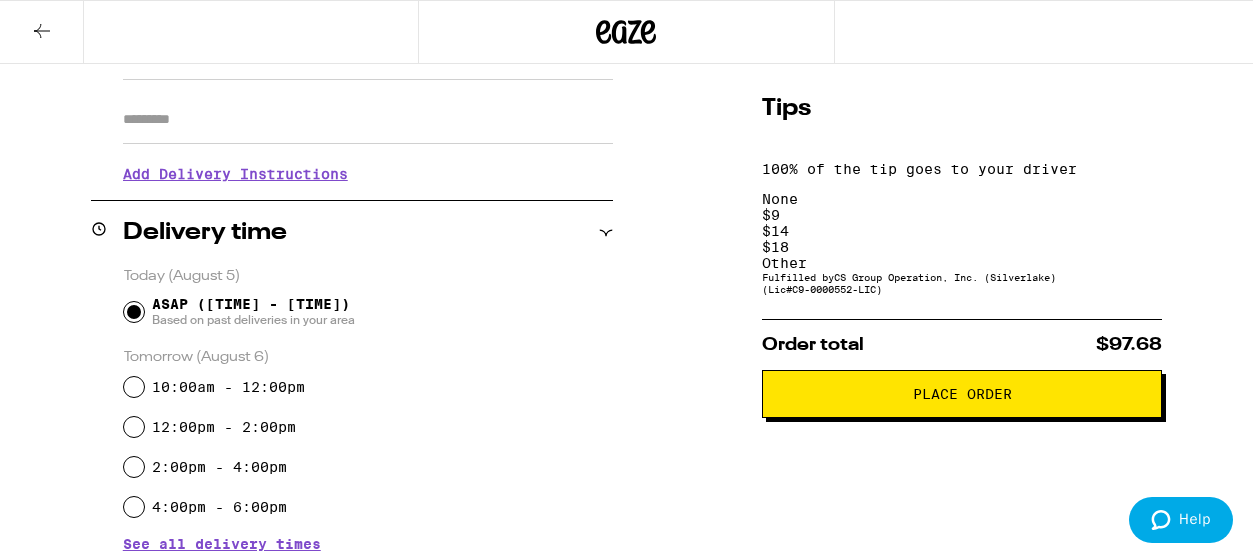 click on "Place Order" at bounding box center (962, 394) 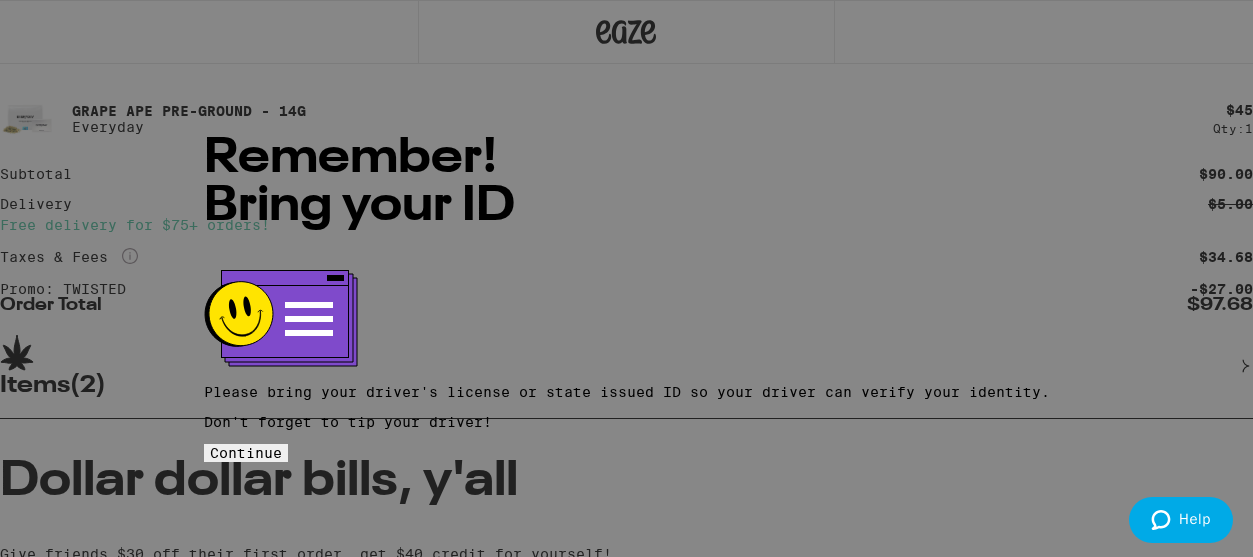 scroll, scrollTop: 0, scrollLeft: 0, axis: both 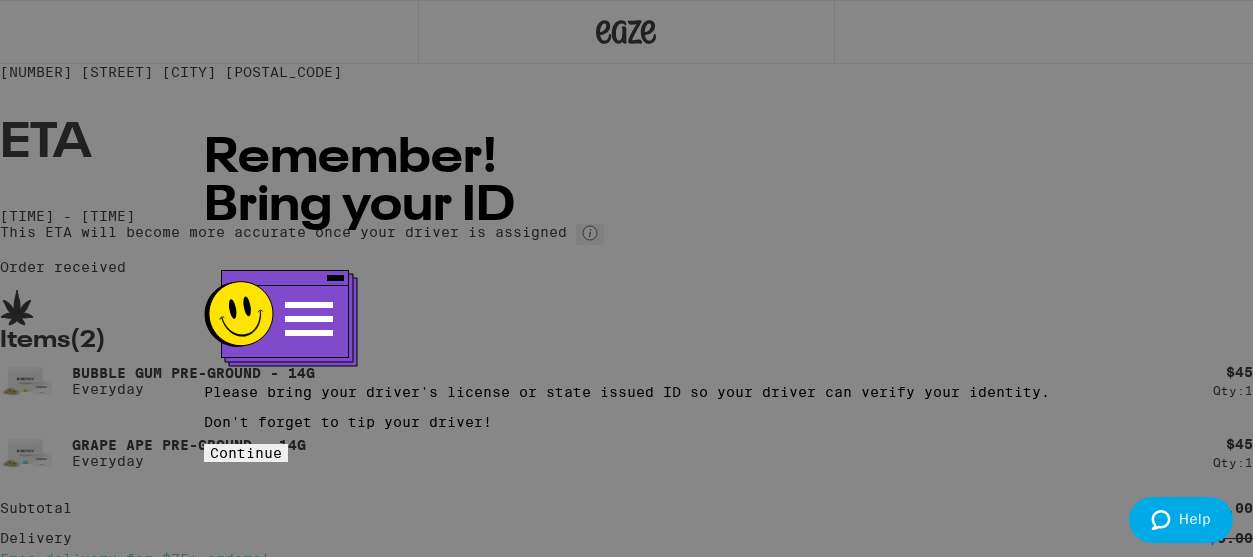 click on "Continue" at bounding box center [246, 453] 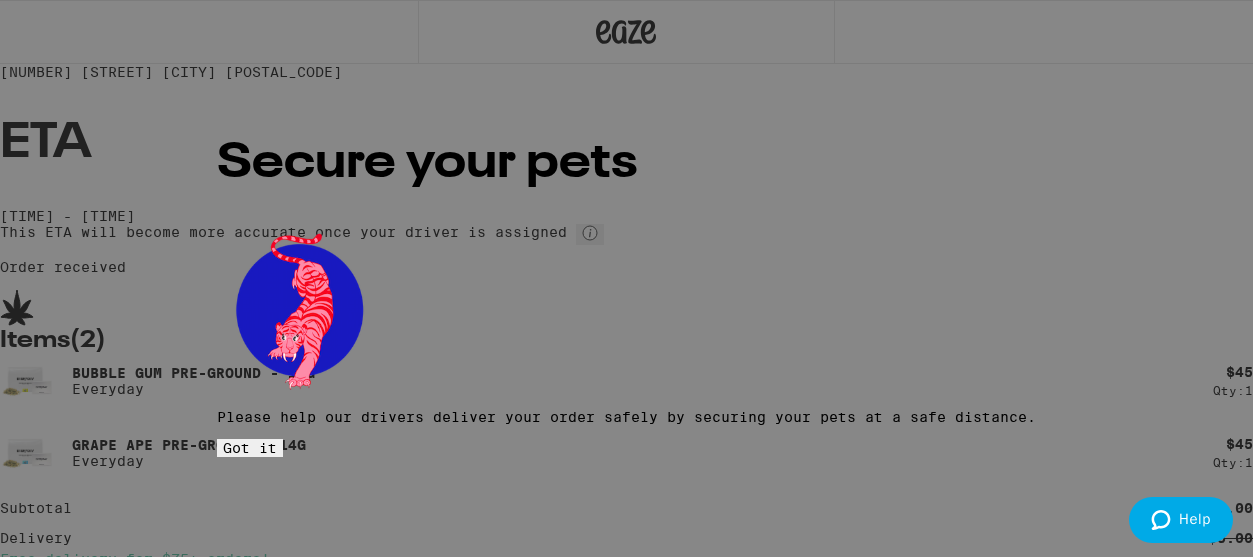 click on "Got it" at bounding box center [250, 448] 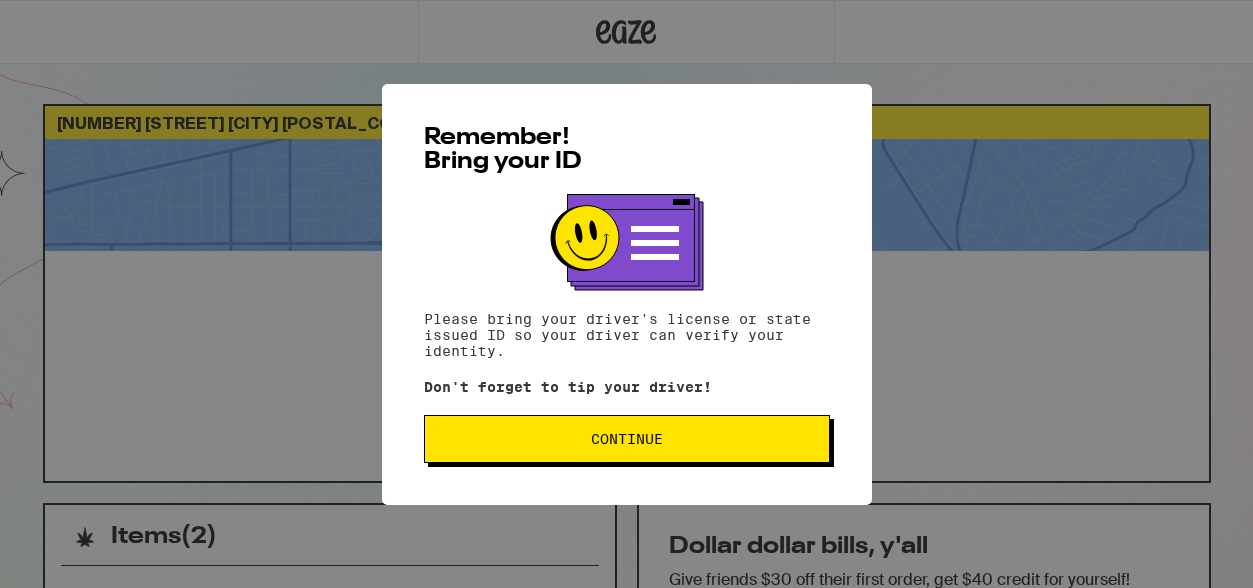 scroll, scrollTop: 0, scrollLeft: 0, axis: both 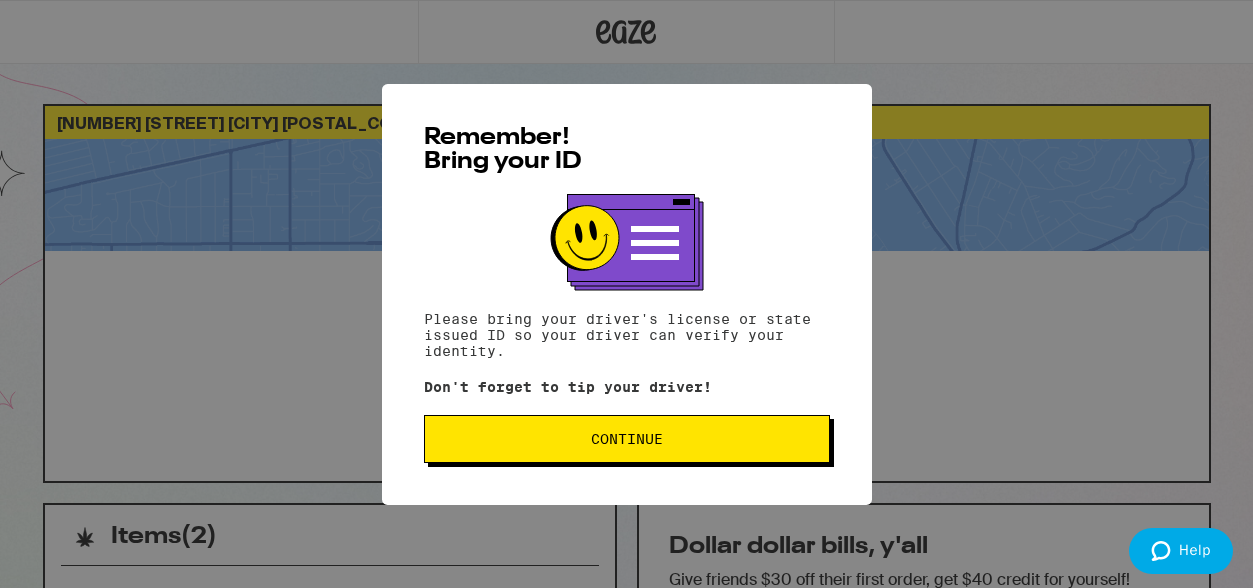 click on "Continue" at bounding box center [627, 439] 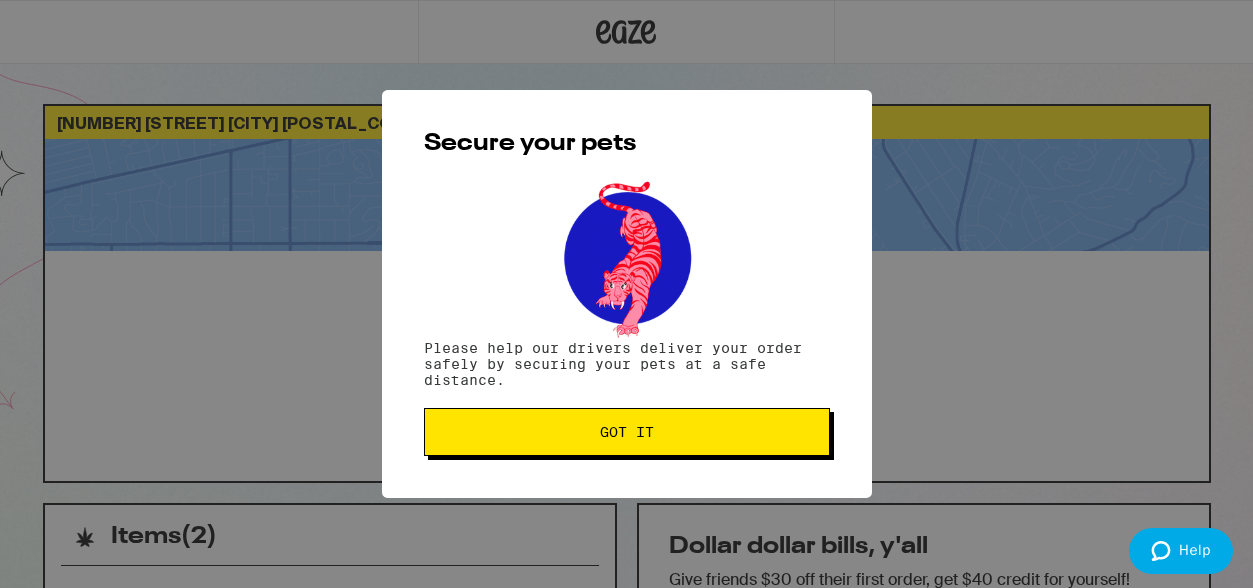 click on "Got it" at bounding box center (627, 432) 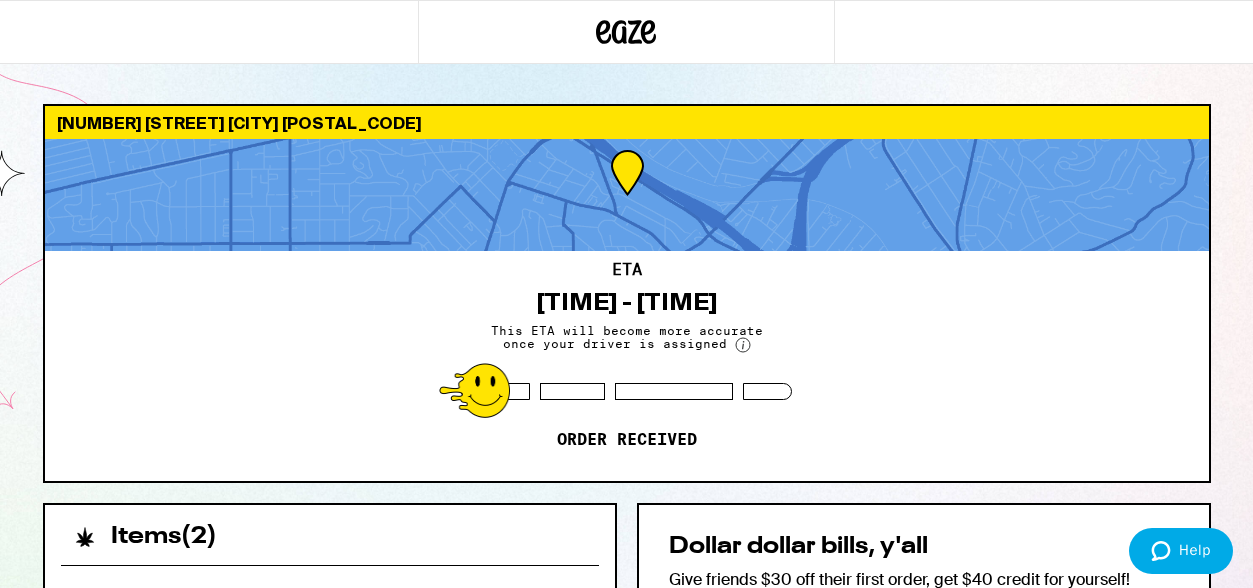 scroll, scrollTop: 0, scrollLeft: 0, axis: both 